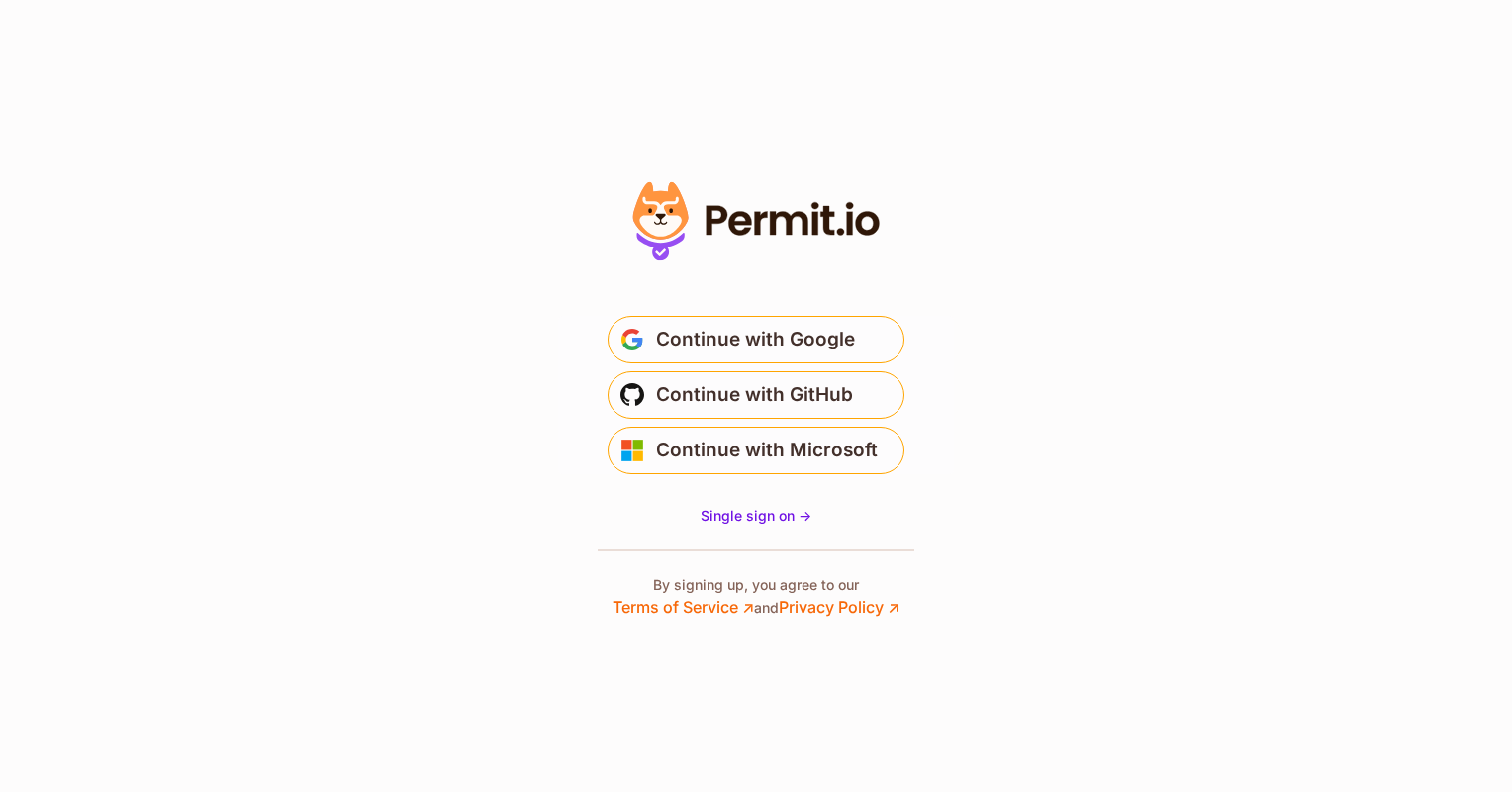 scroll, scrollTop: 0, scrollLeft: 0, axis: both 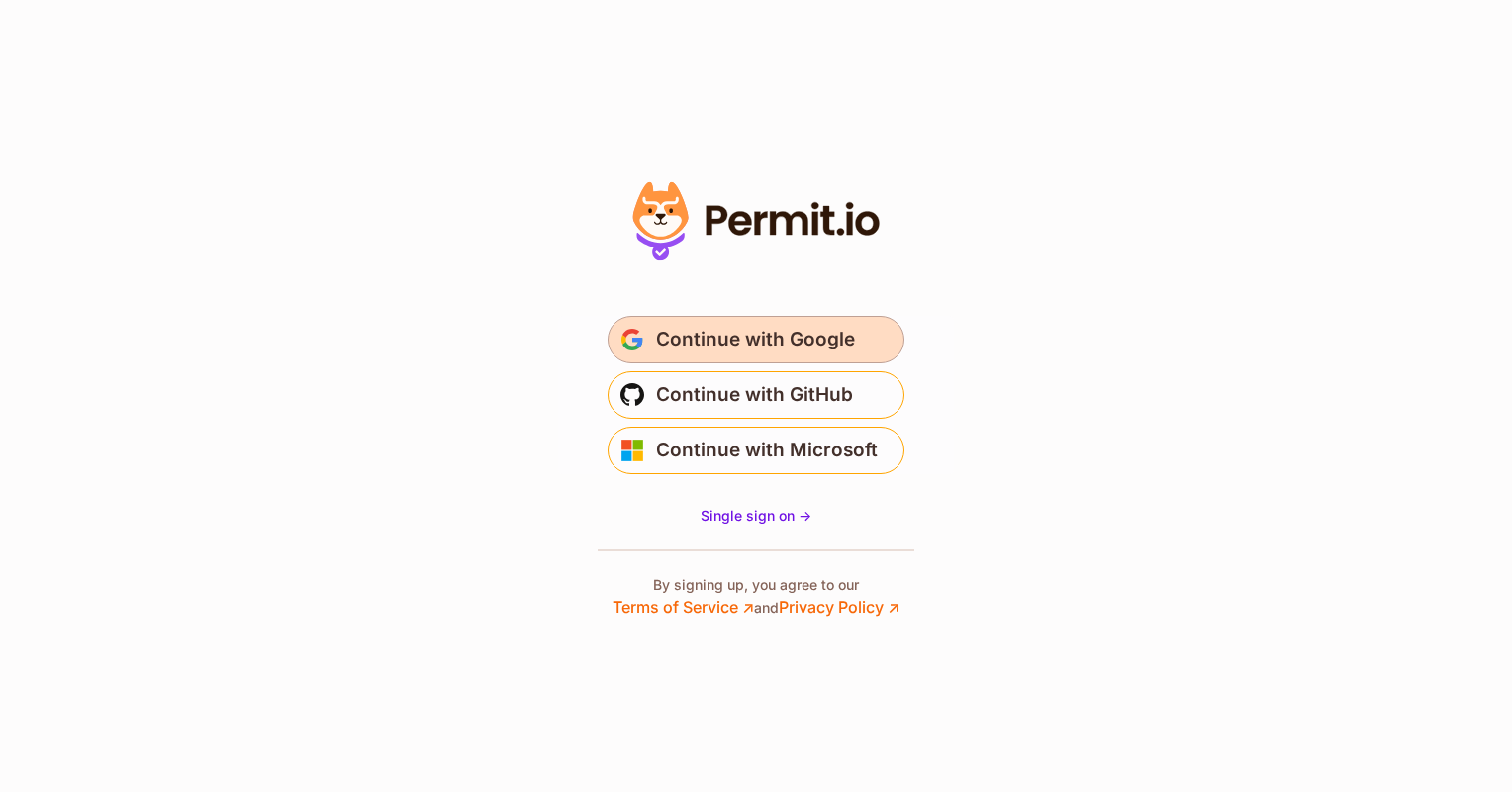click on "Continue with Google" at bounding box center (755, 340) 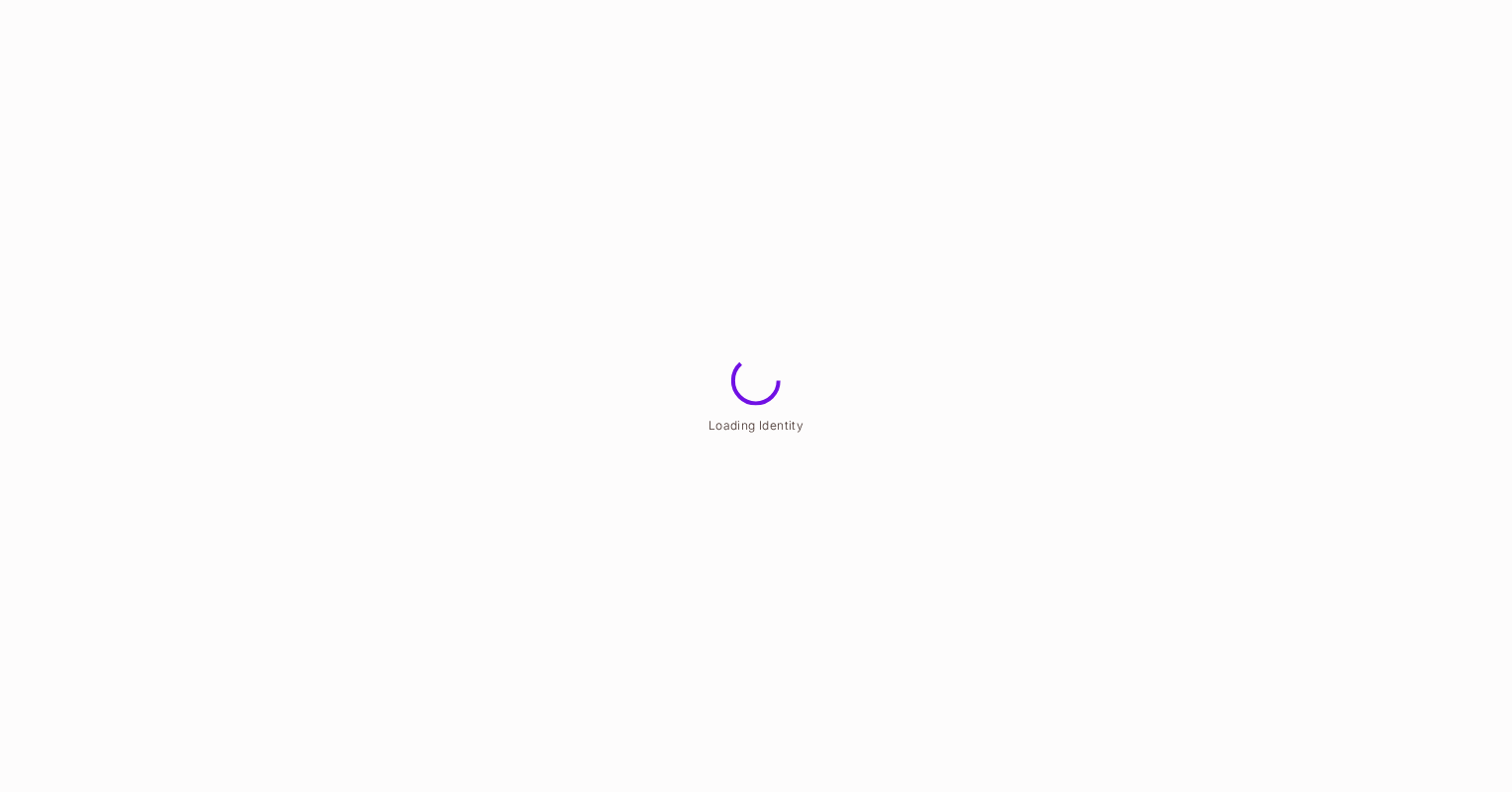 scroll, scrollTop: 0, scrollLeft: 0, axis: both 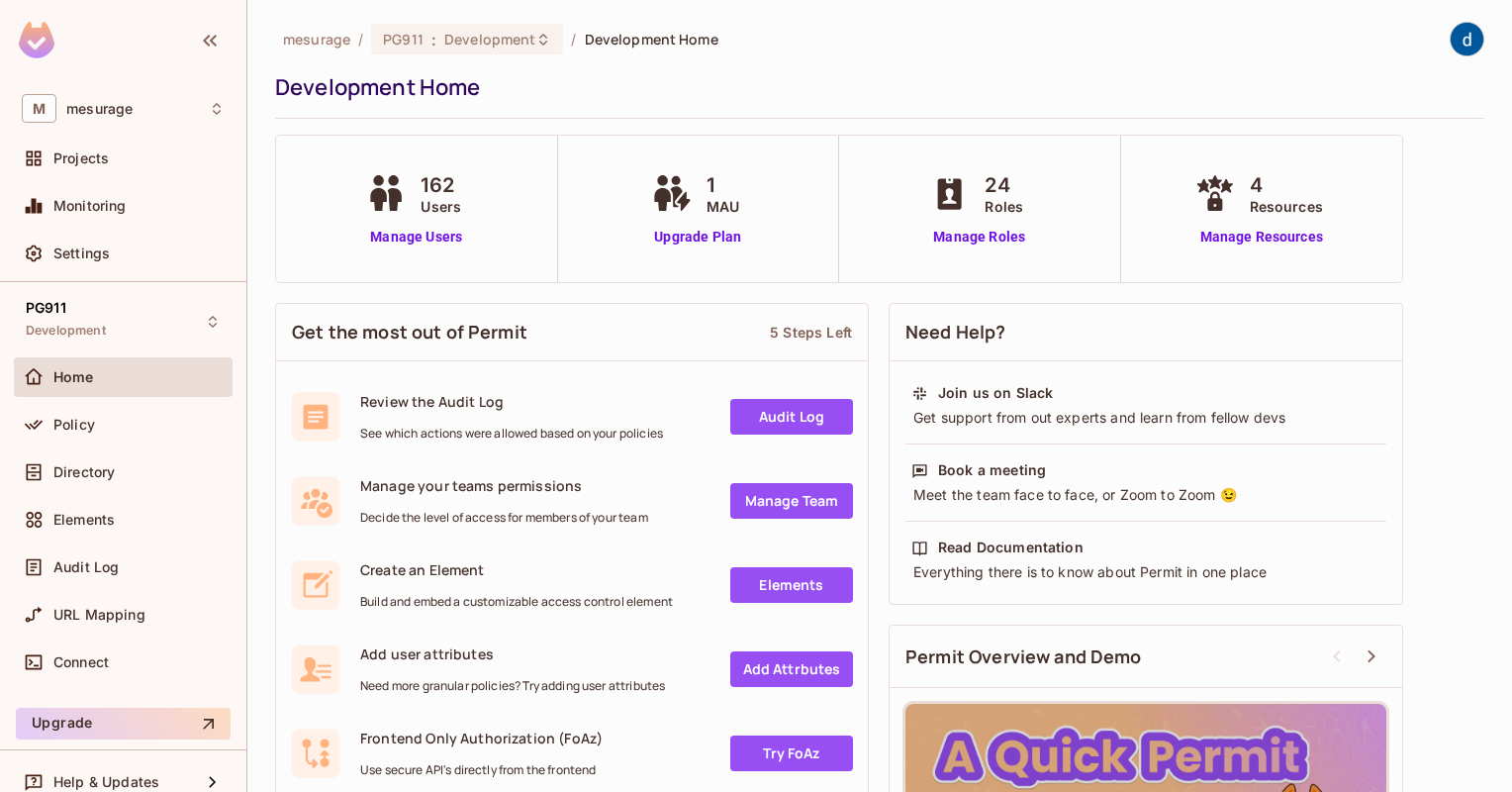 click on "162 Users Manage Users" at bounding box center (417, 209) 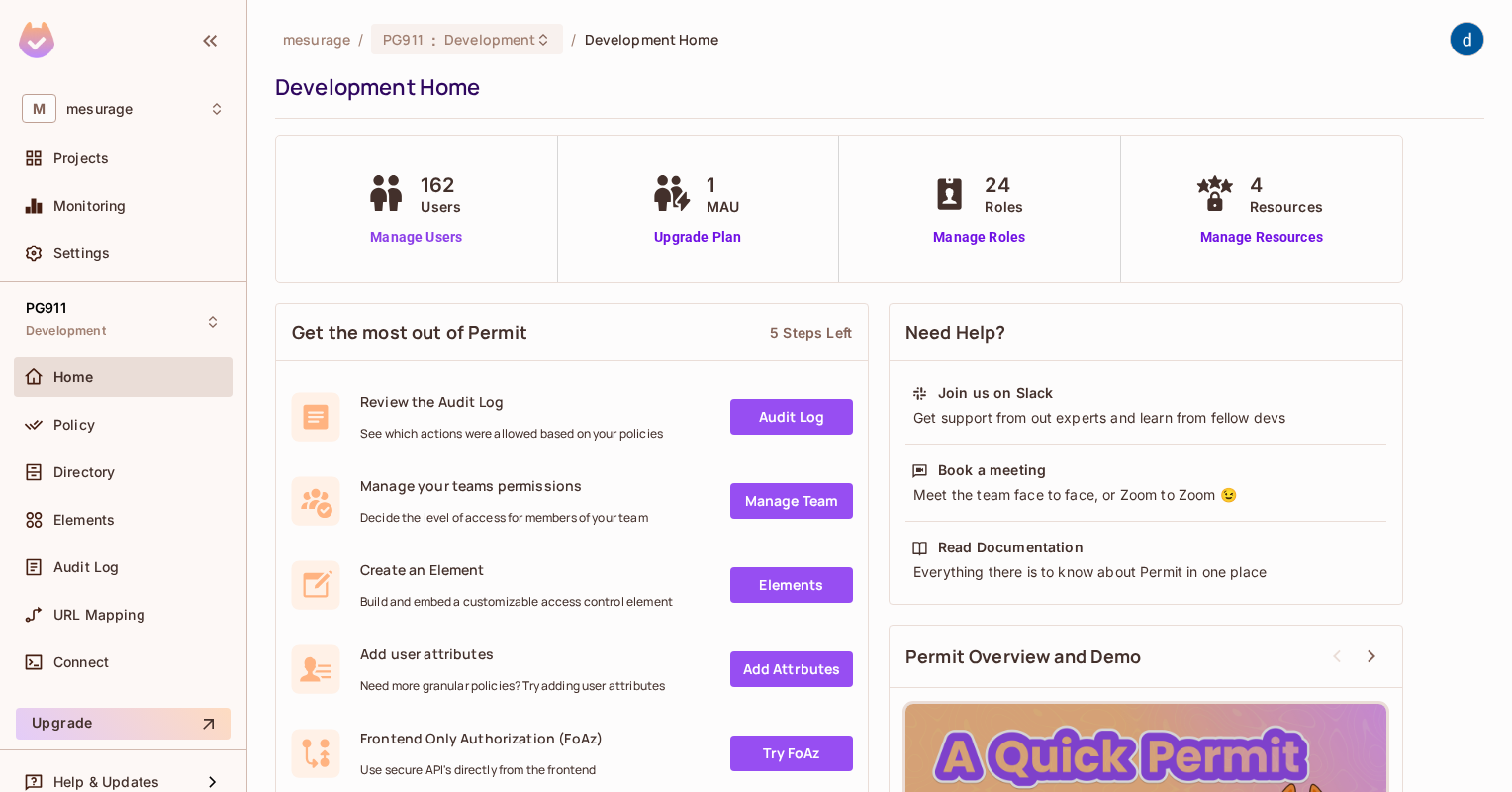 click on "Manage Users" at bounding box center [416, 237] 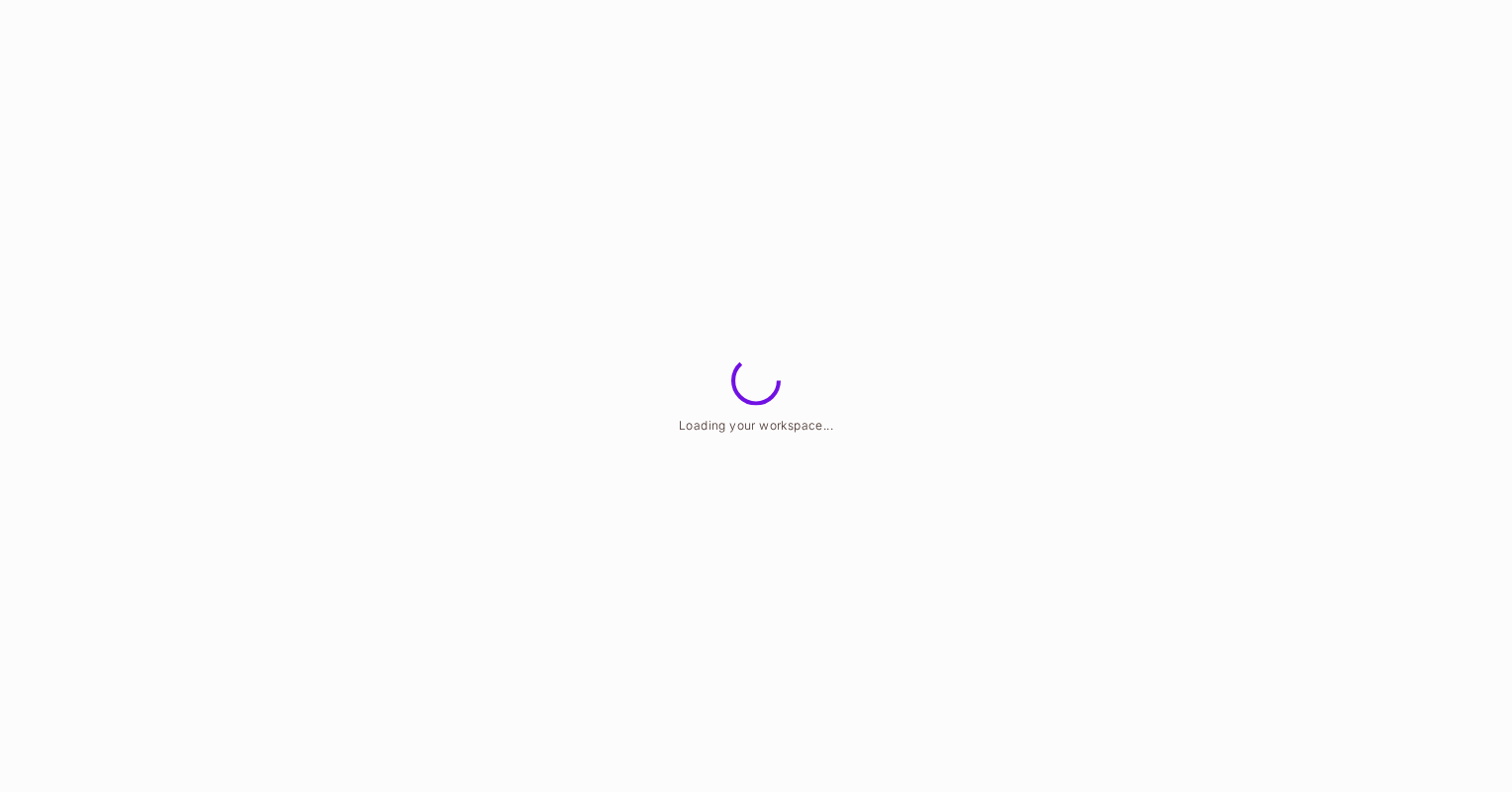 click on "Loading your workspace..." at bounding box center [756, 0] 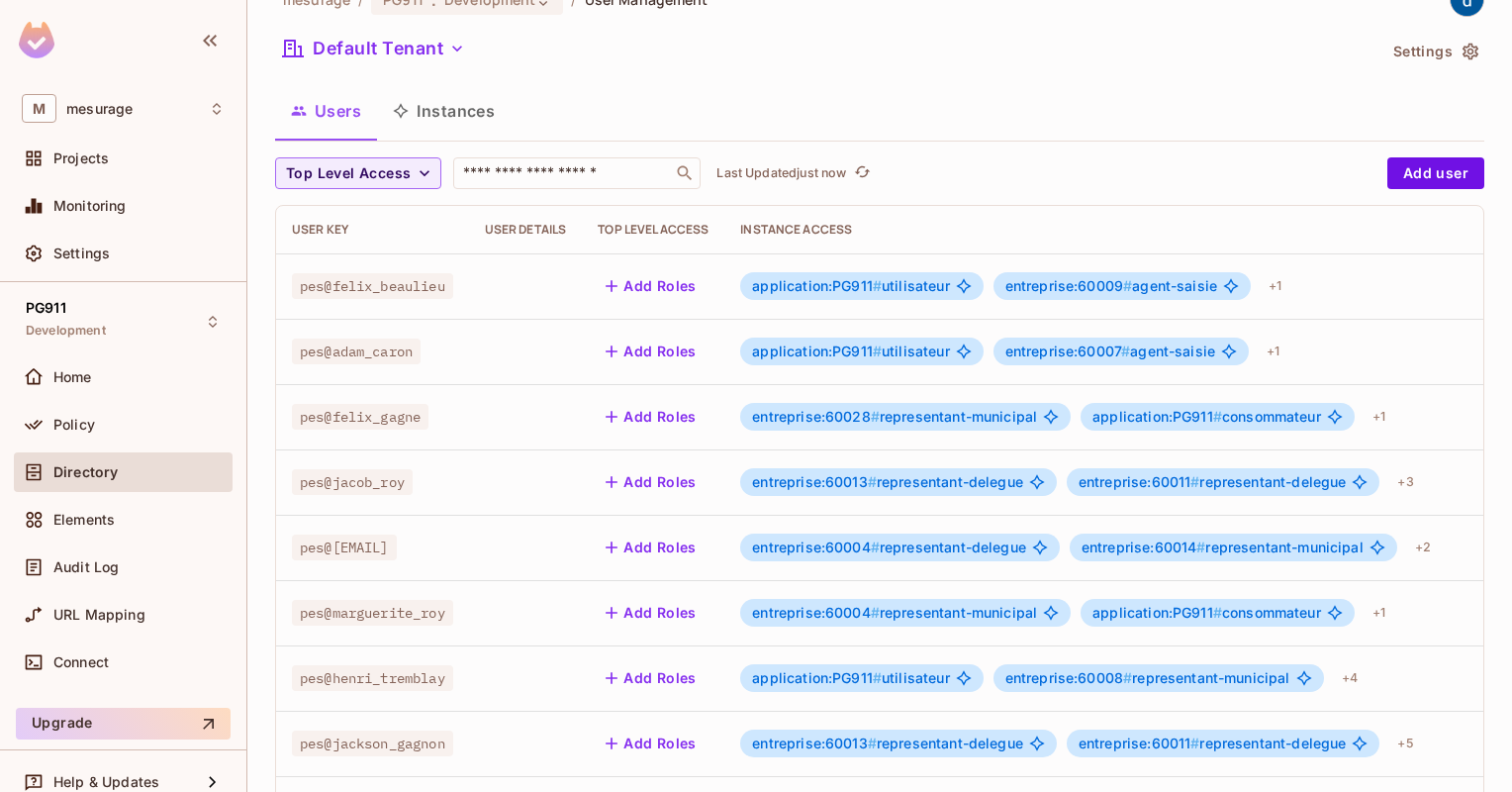 scroll, scrollTop: 0, scrollLeft: 0, axis: both 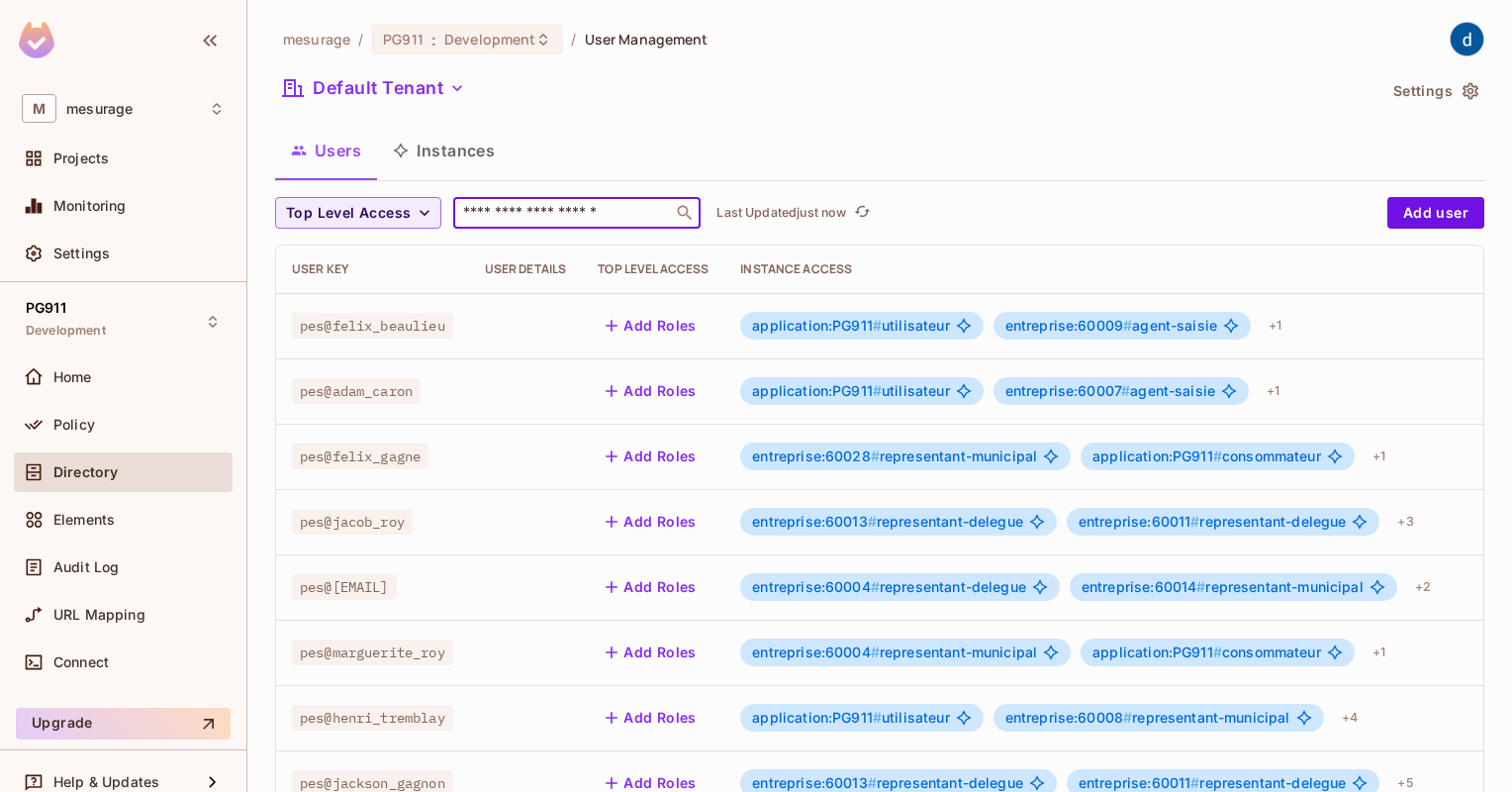 click at bounding box center (563, 213) 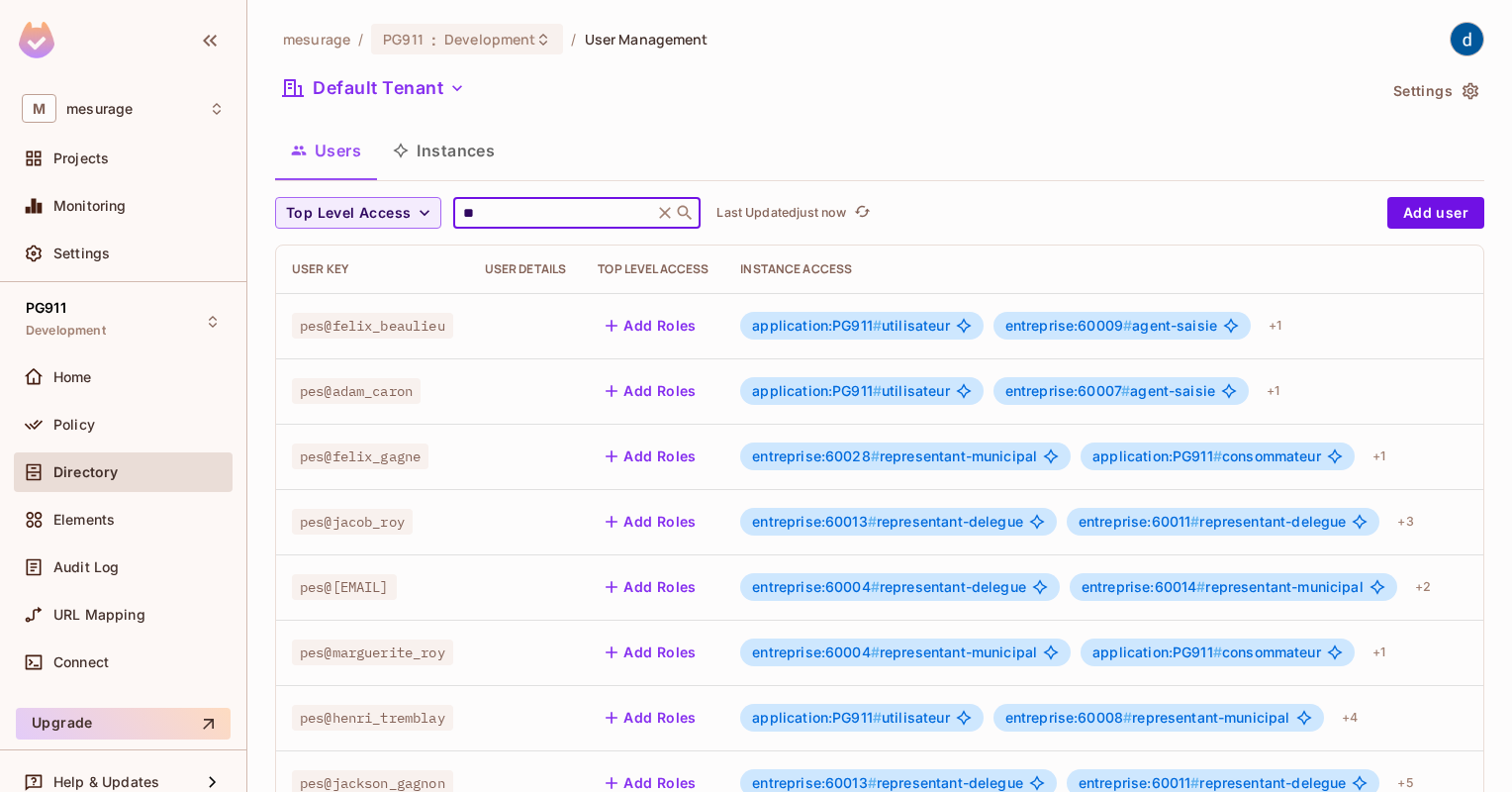 type on "*" 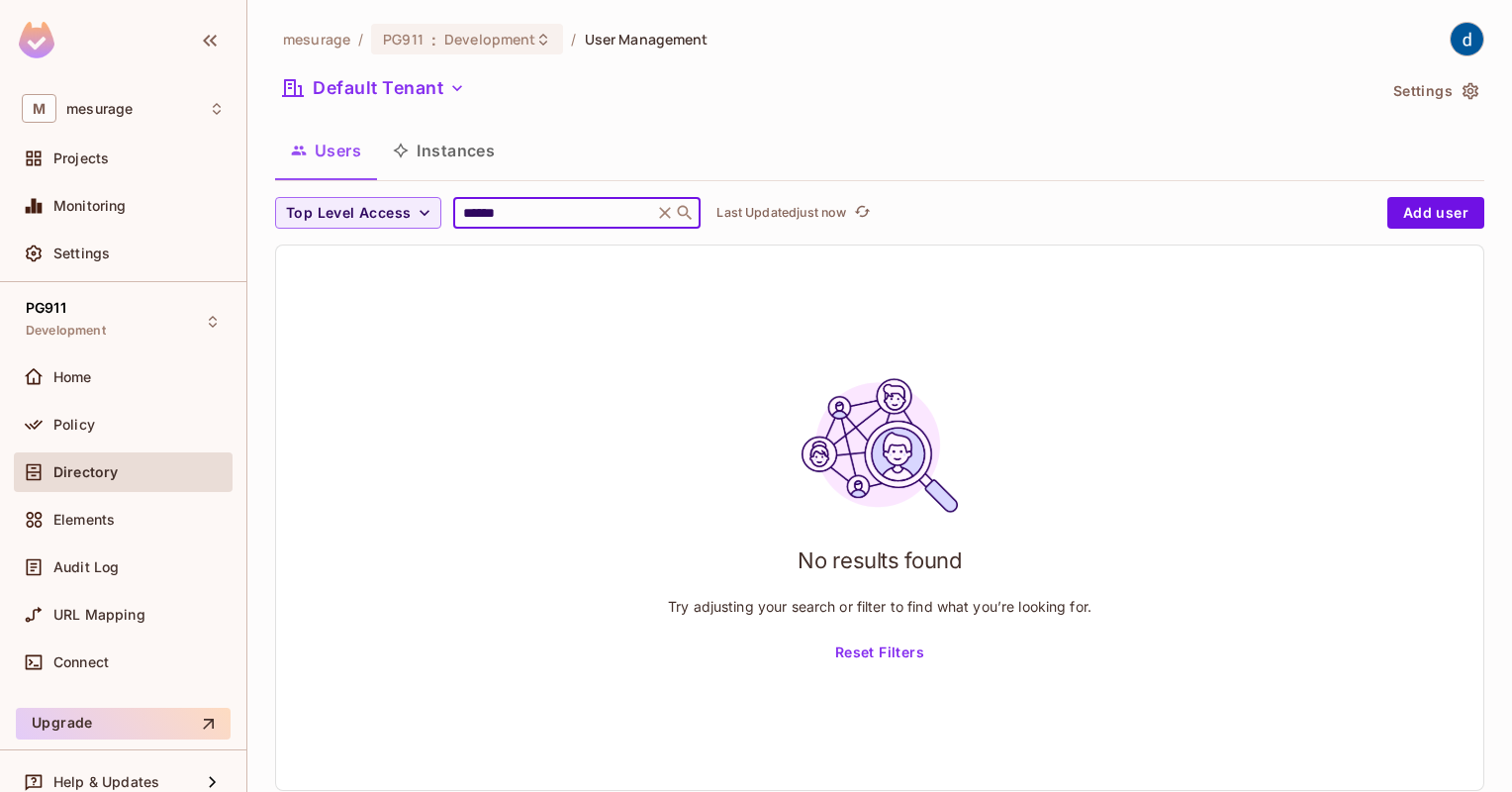 drag, startPoint x: 590, startPoint y: 210, endPoint x: 377, endPoint y: 174, distance: 216.02083 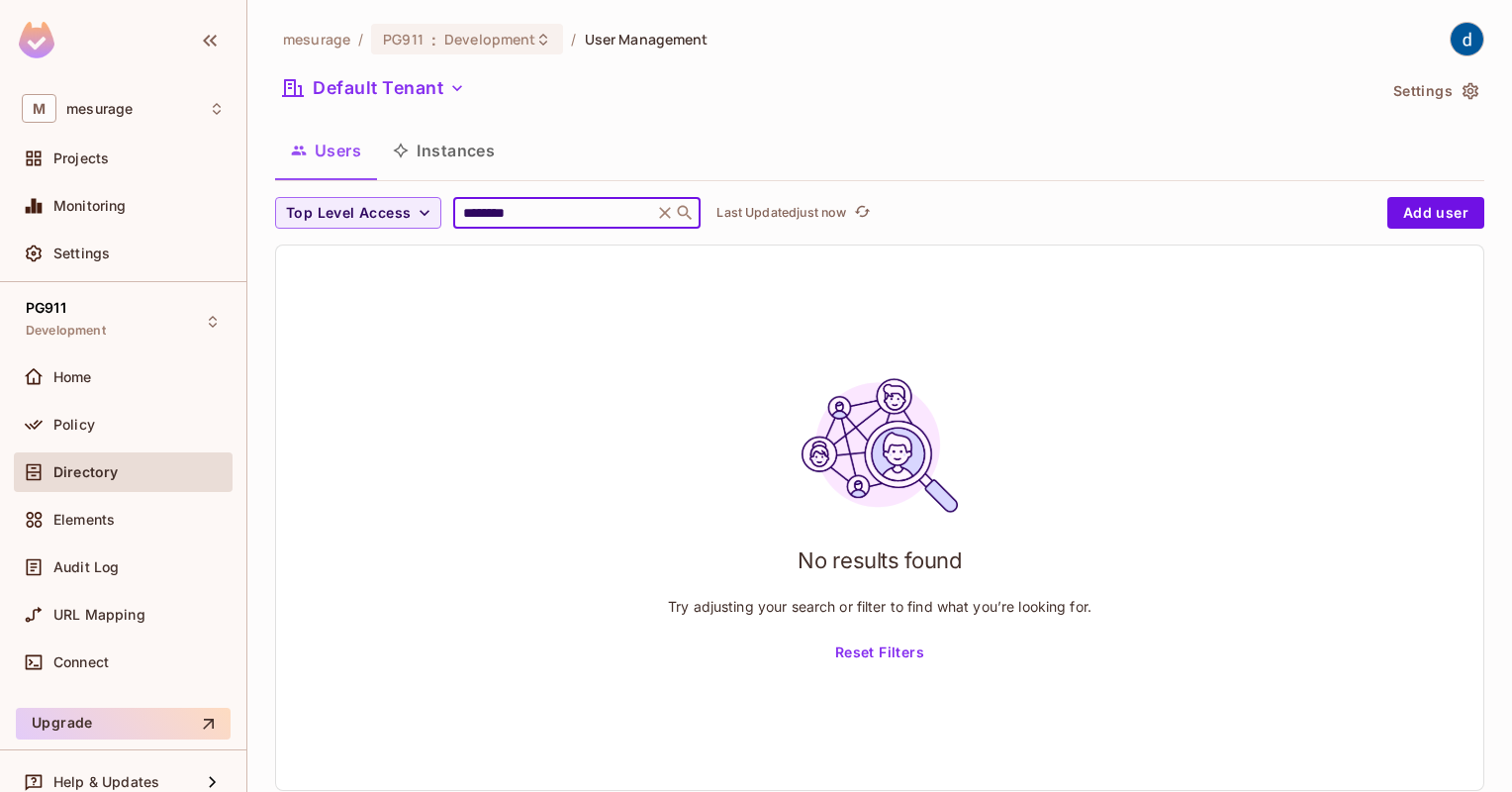type on "********" 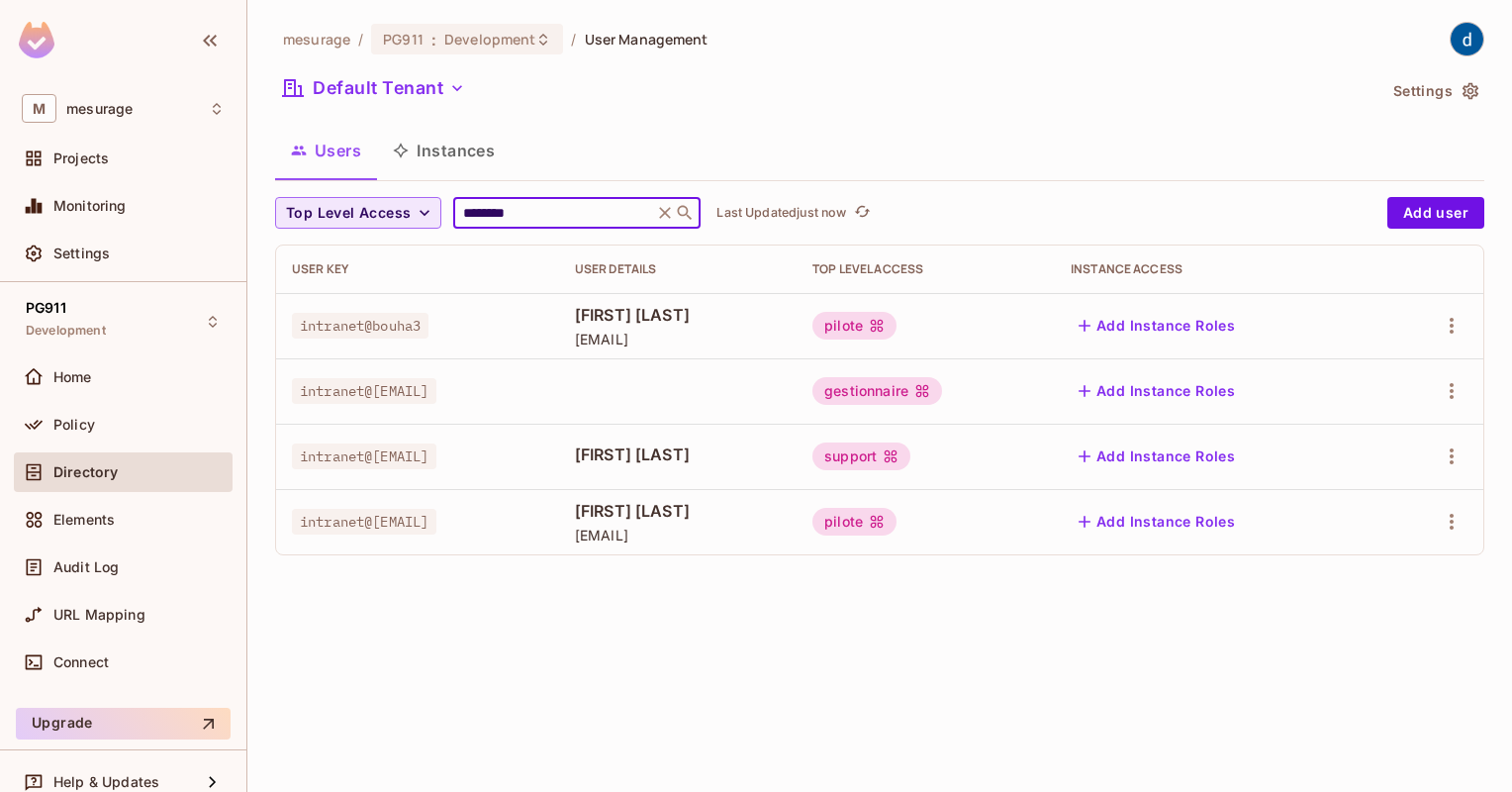 drag, startPoint x: 529, startPoint y: 218, endPoint x: 355, endPoint y: 196, distance: 175.38529 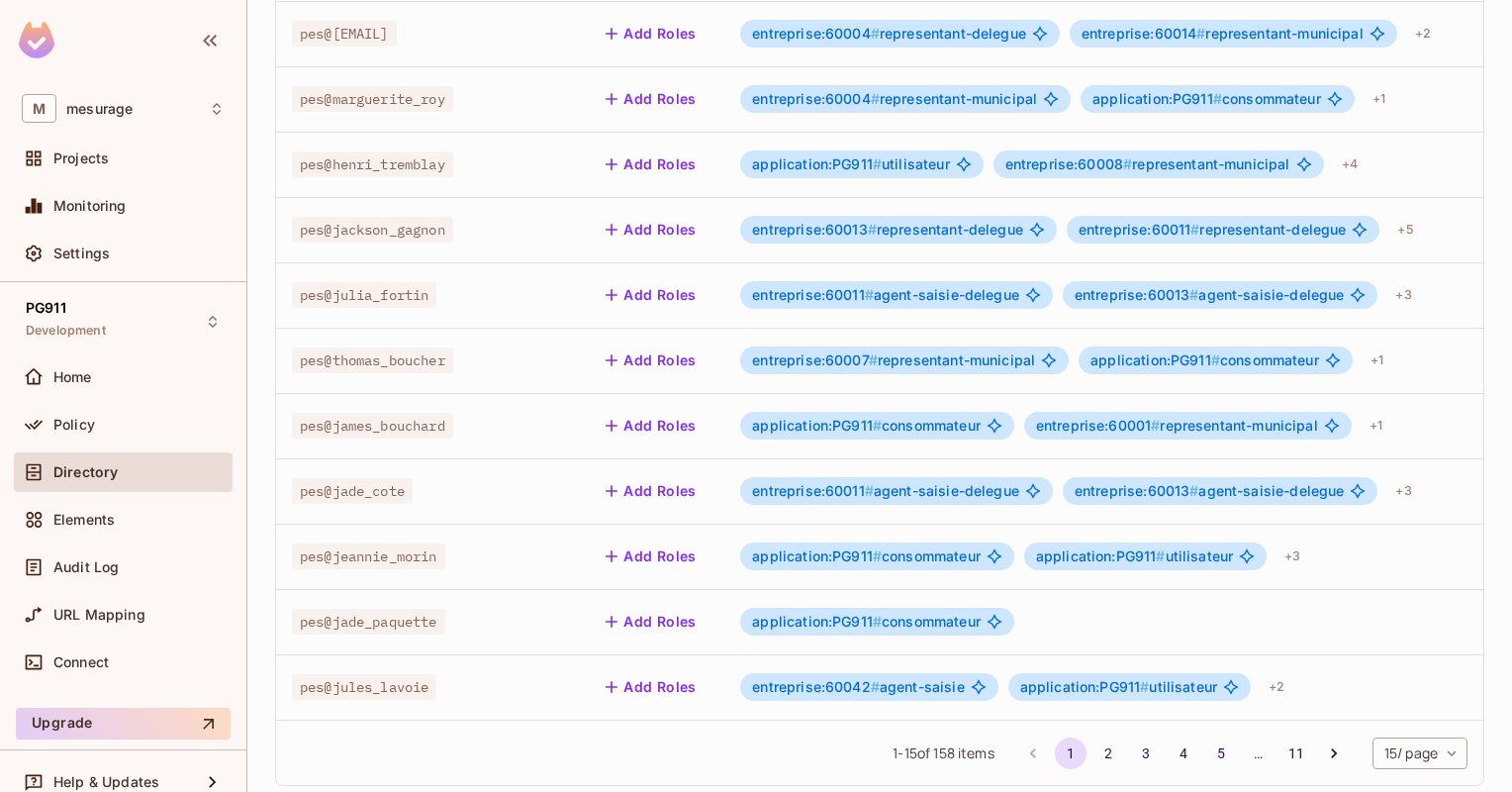 scroll, scrollTop: 606, scrollLeft: 0, axis: vertical 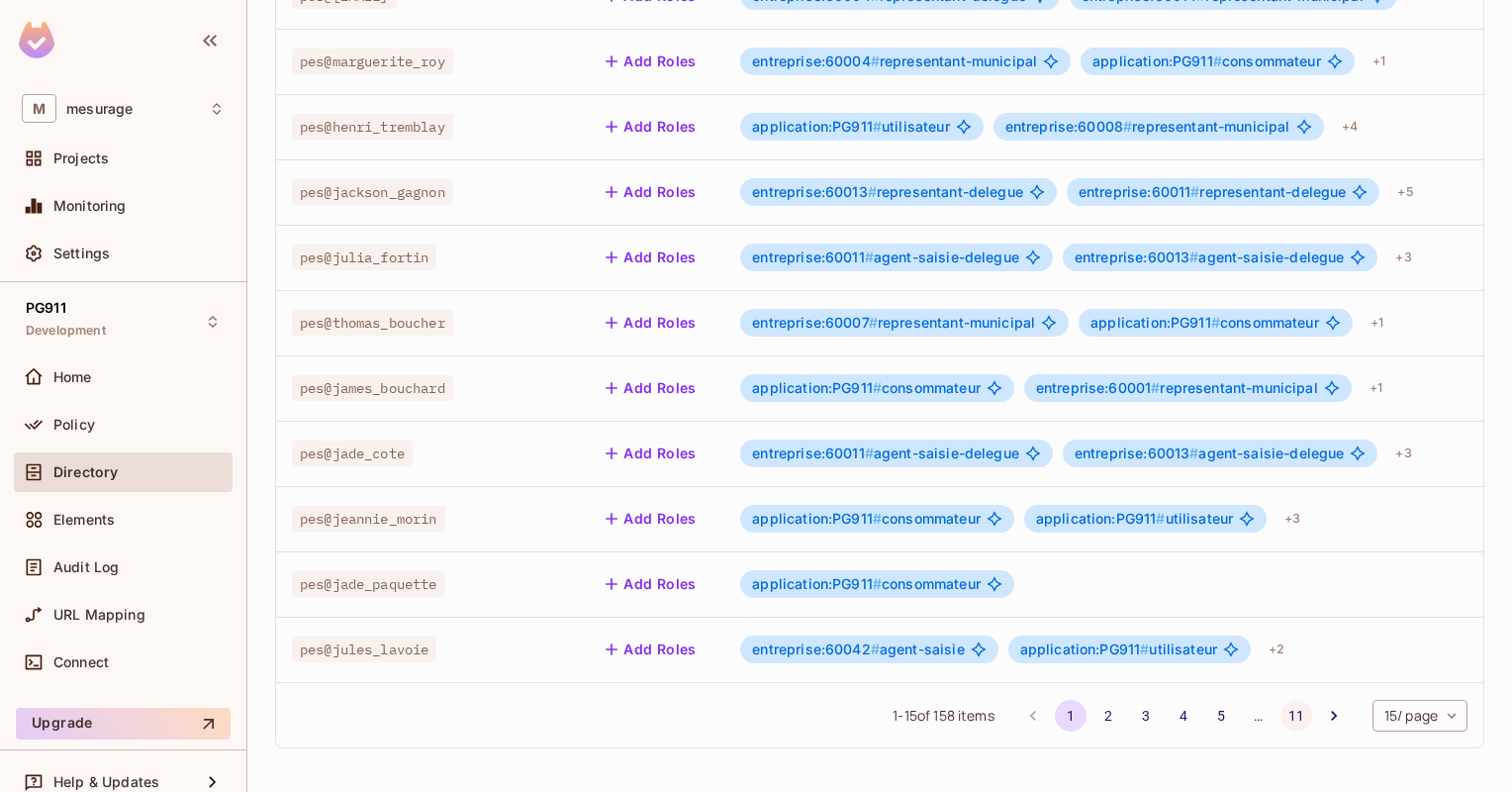 click on "11" at bounding box center (1296, 716) 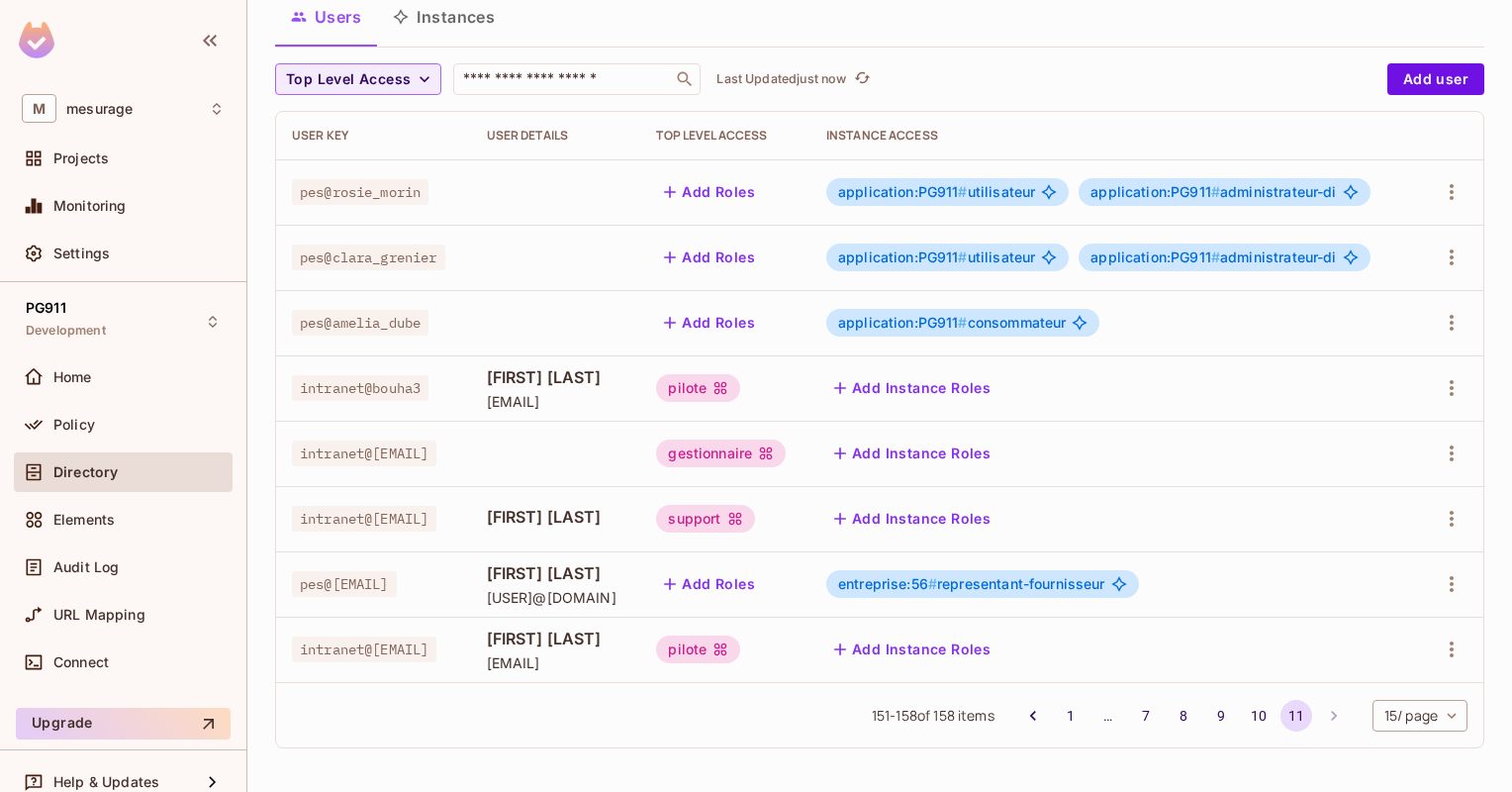 scroll, scrollTop: 148, scrollLeft: 0, axis: vertical 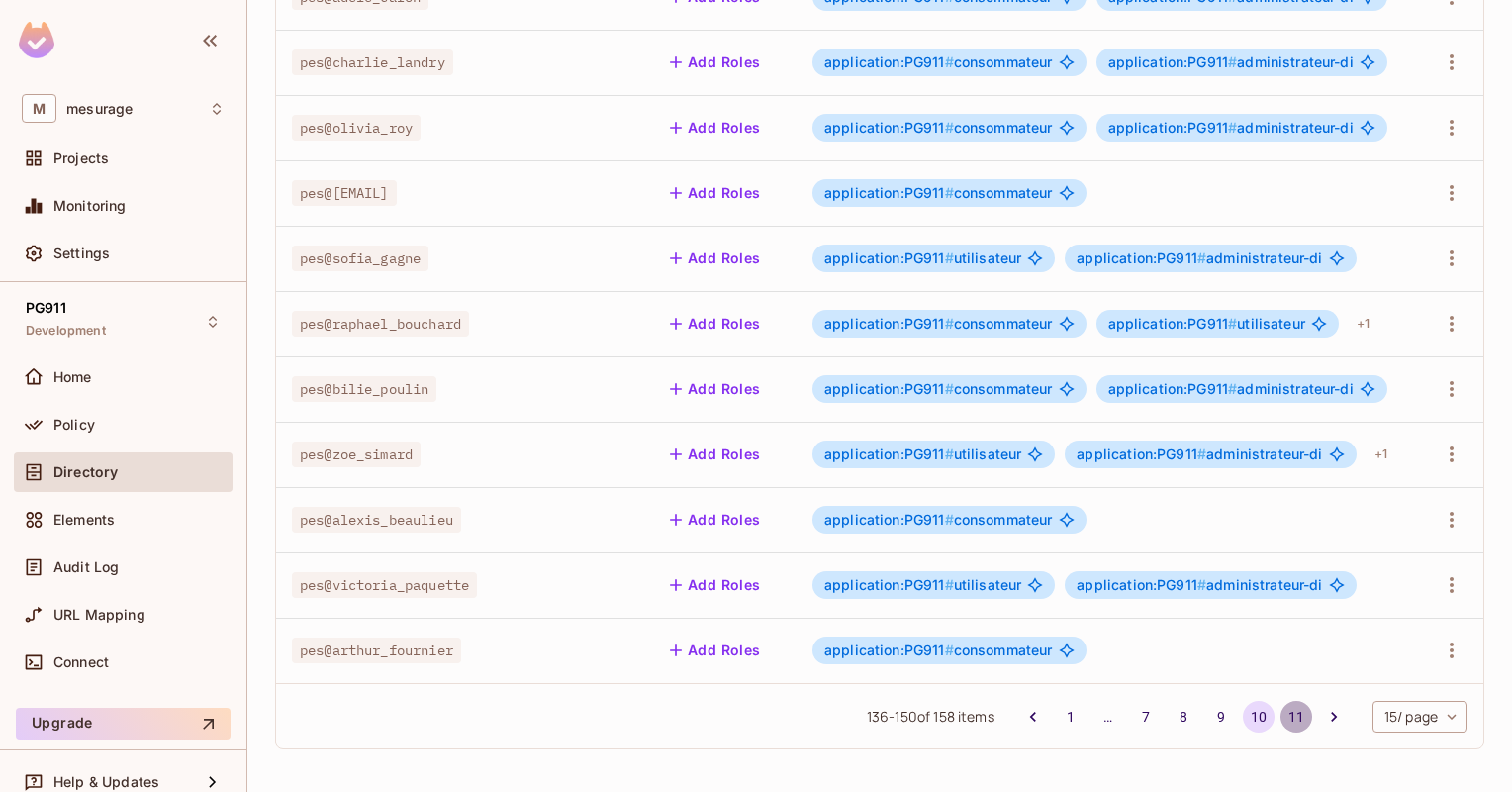 click on "11" at bounding box center [1296, 717] 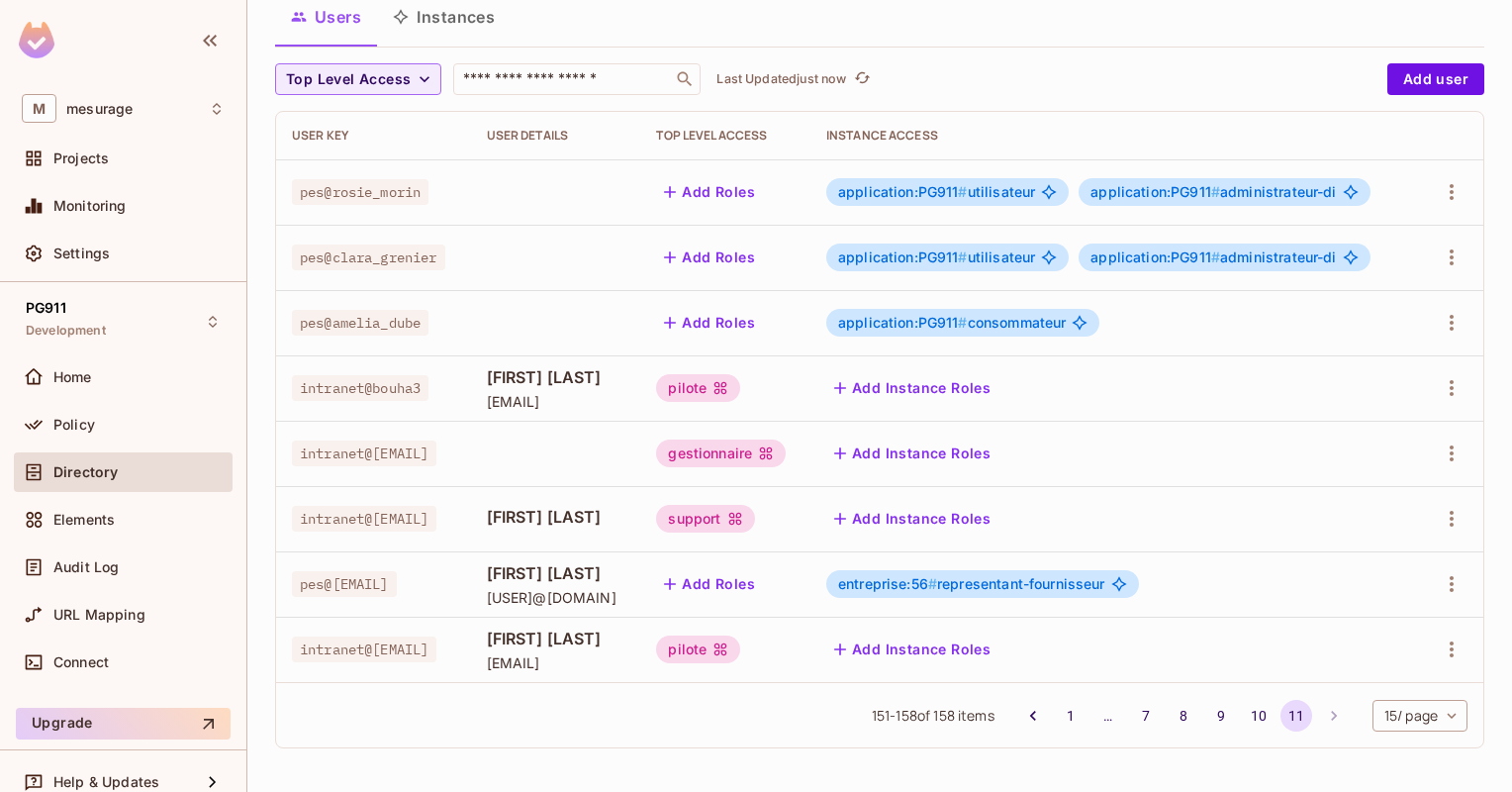 scroll, scrollTop: 0, scrollLeft: 0, axis: both 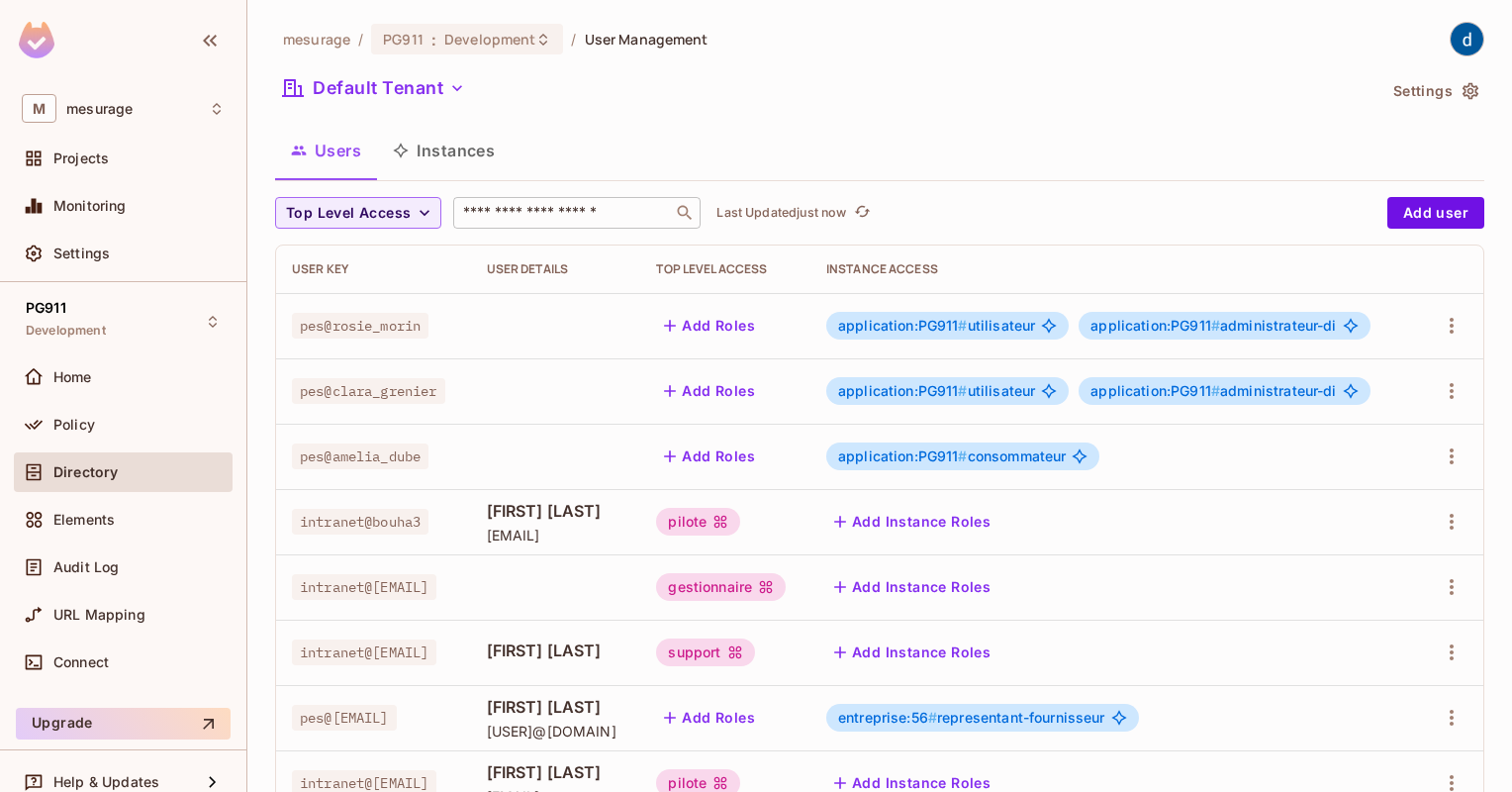 click at bounding box center (563, 213) 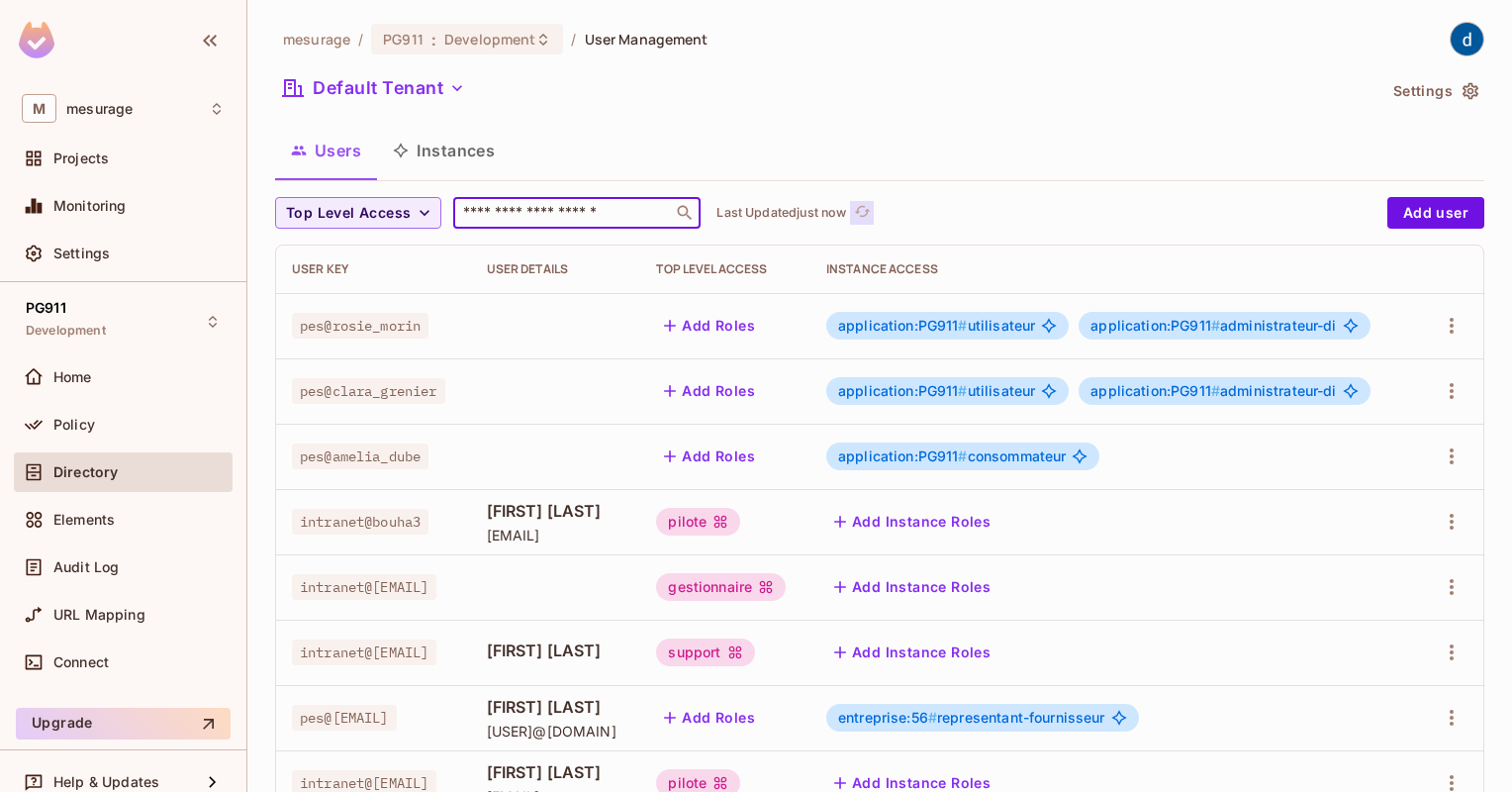 paste on "**********" 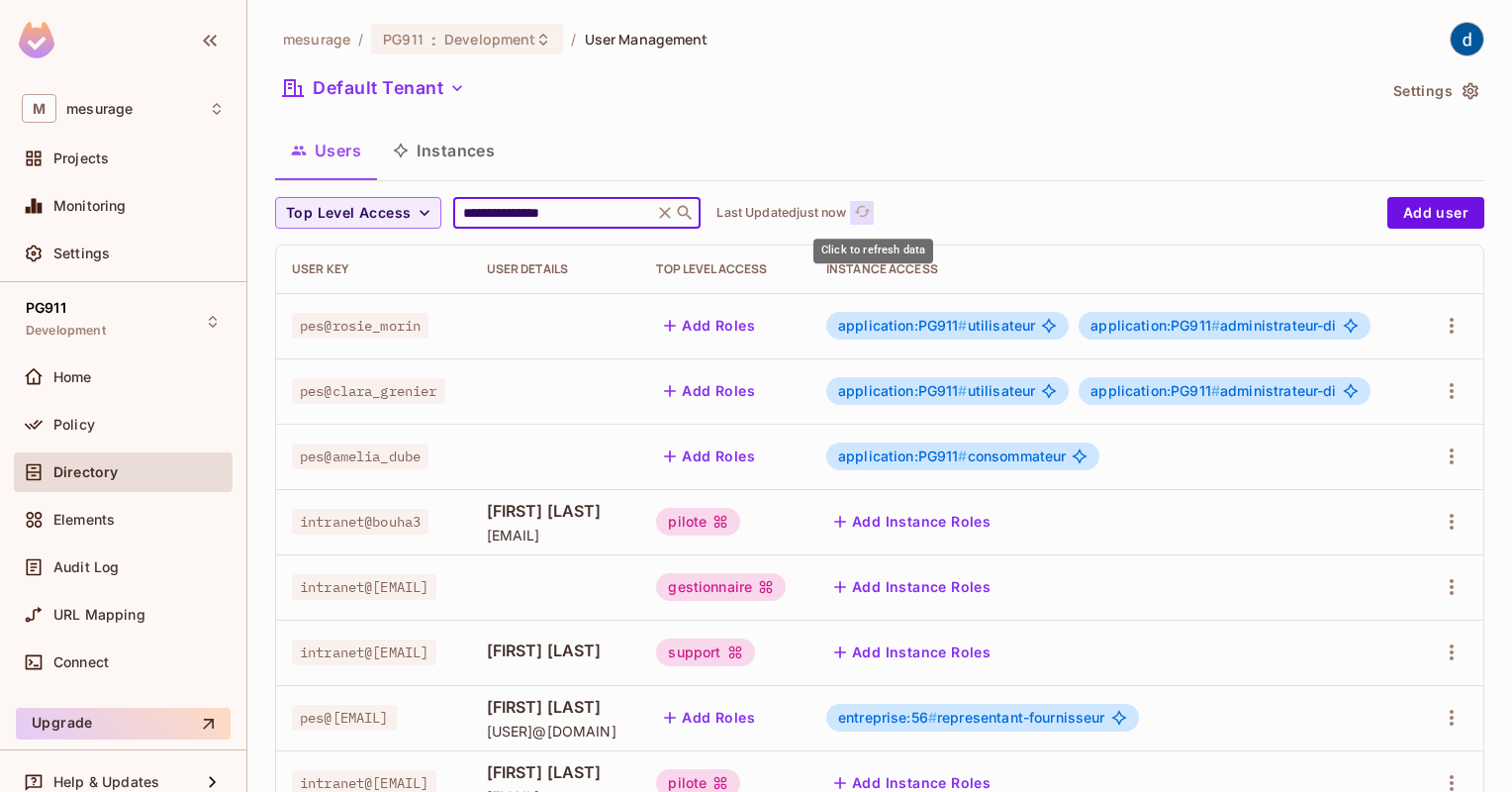 type on "**********" 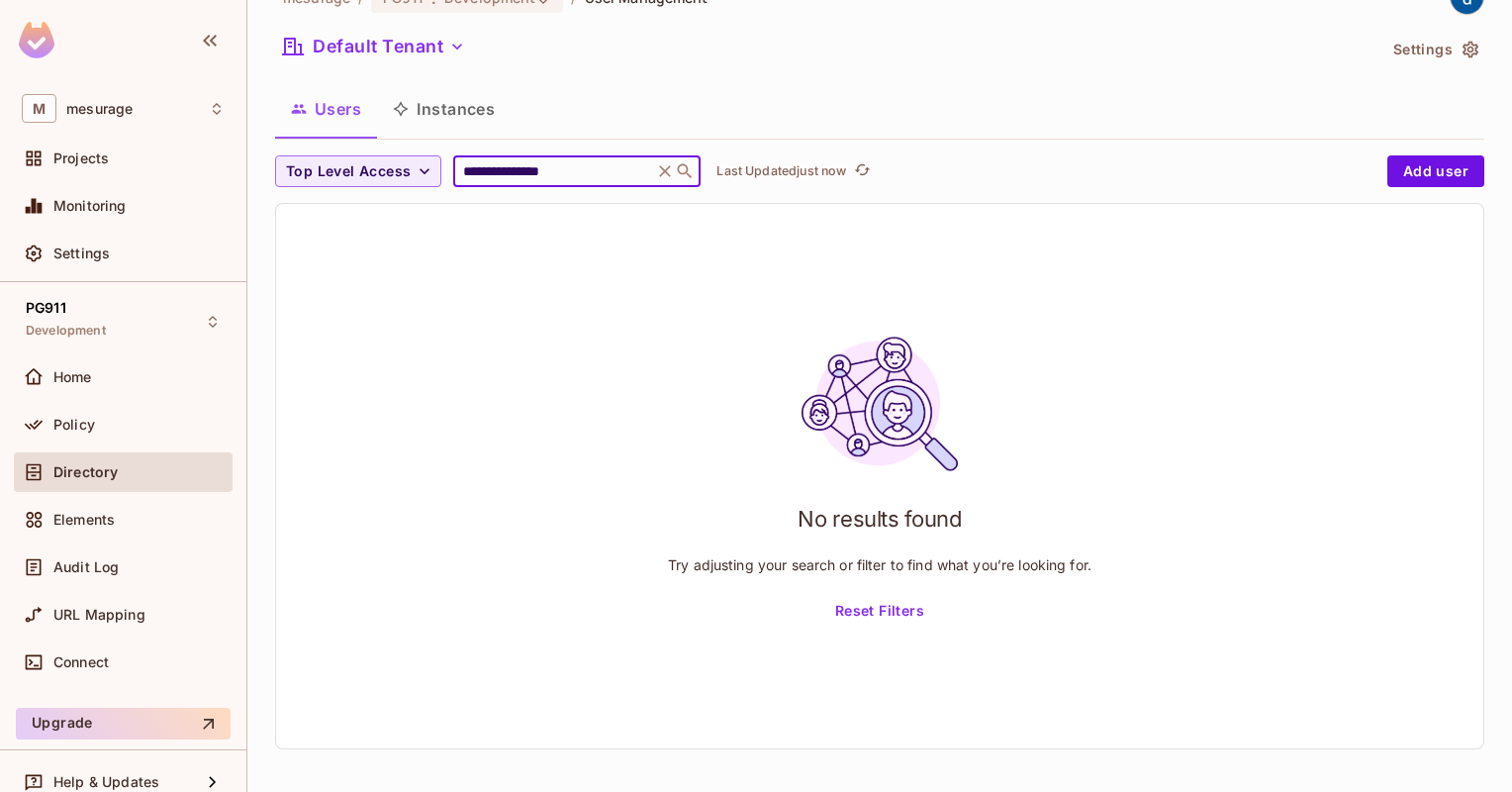 scroll, scrollTop: 0, scrollLeft: 0, axis: both 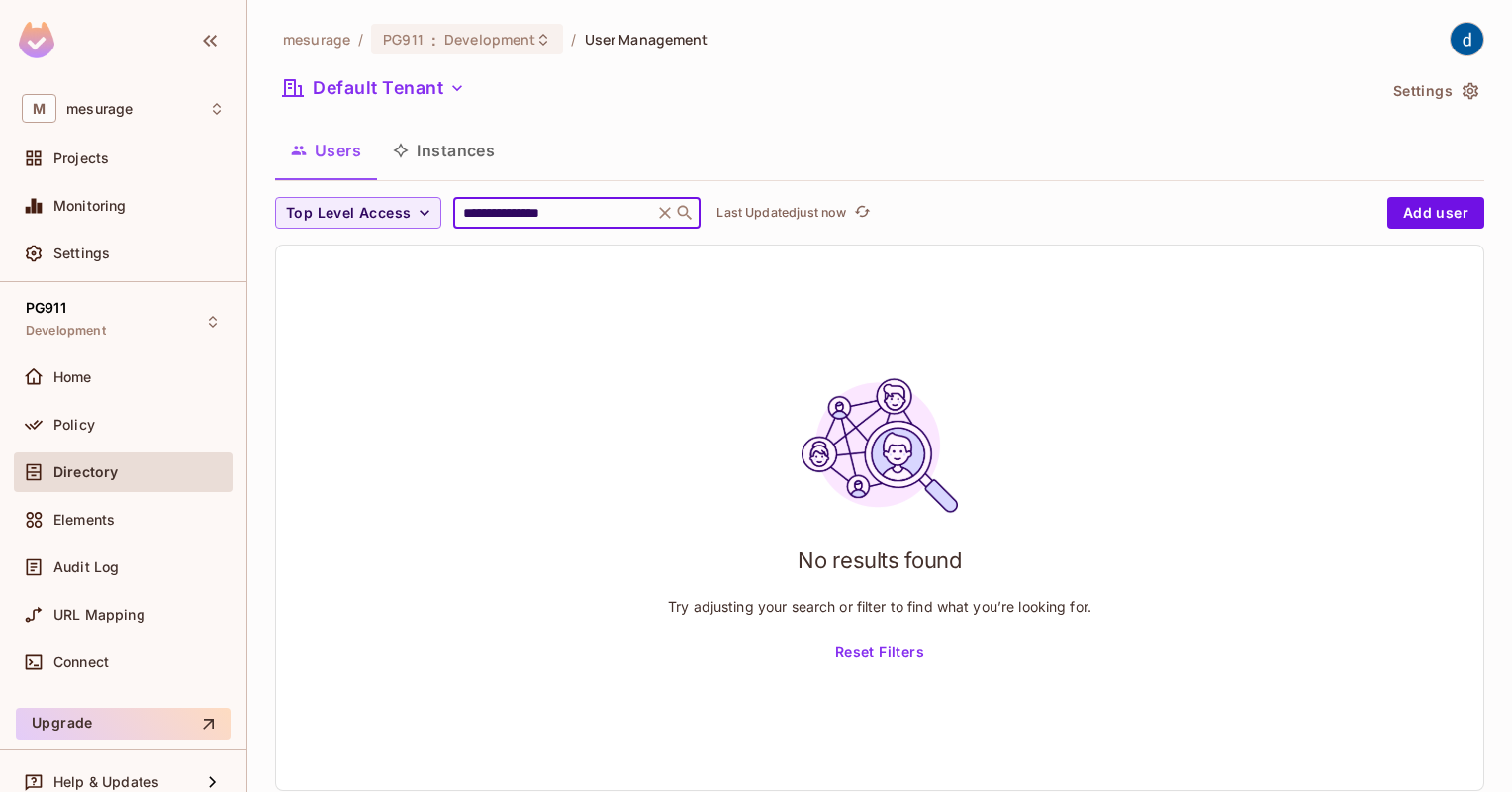 drag, startPoint x: 602, startPoint y: 213, endPoint x: 390, endPoint y: 192, distance: 213.03756 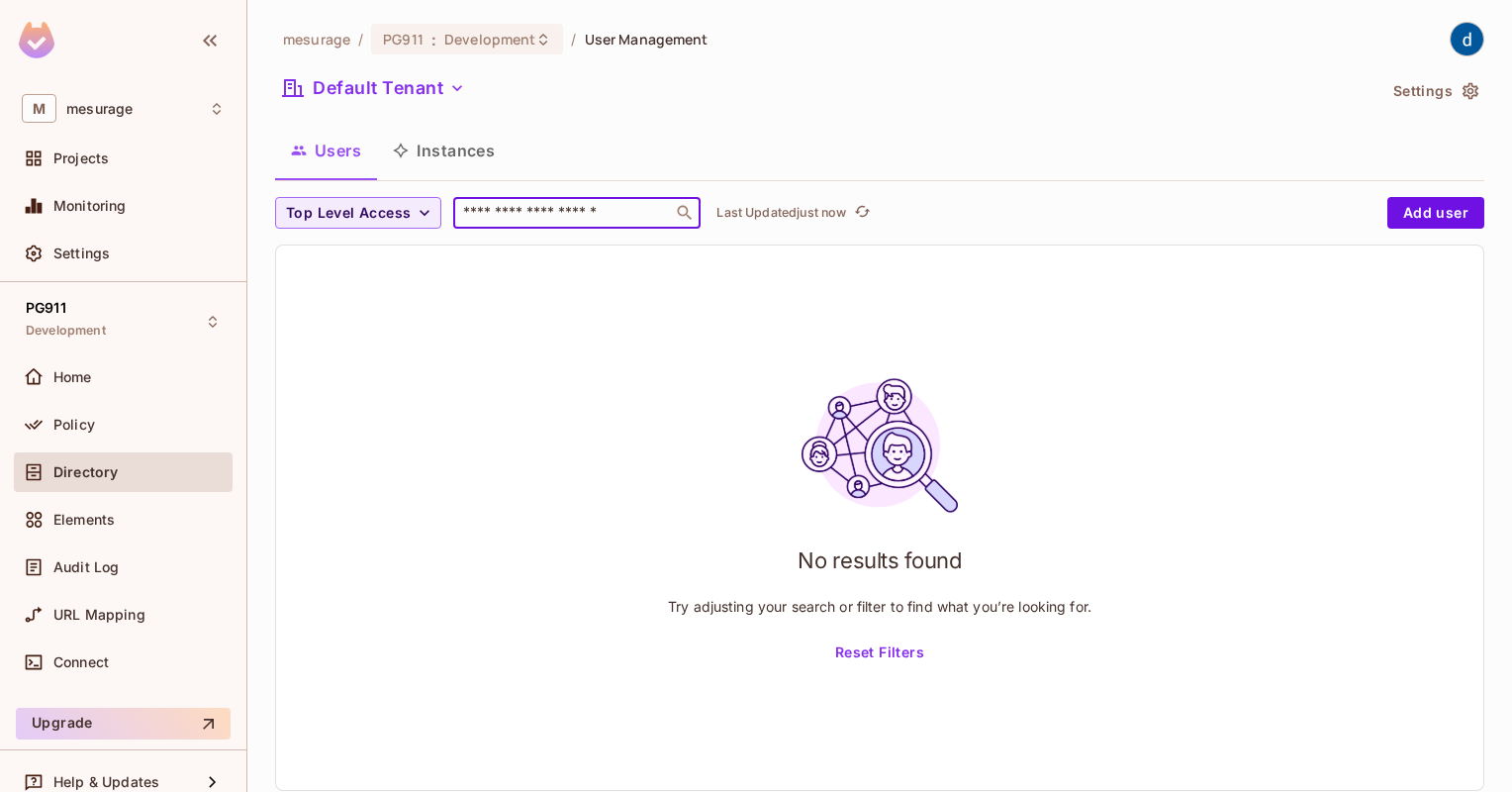 type 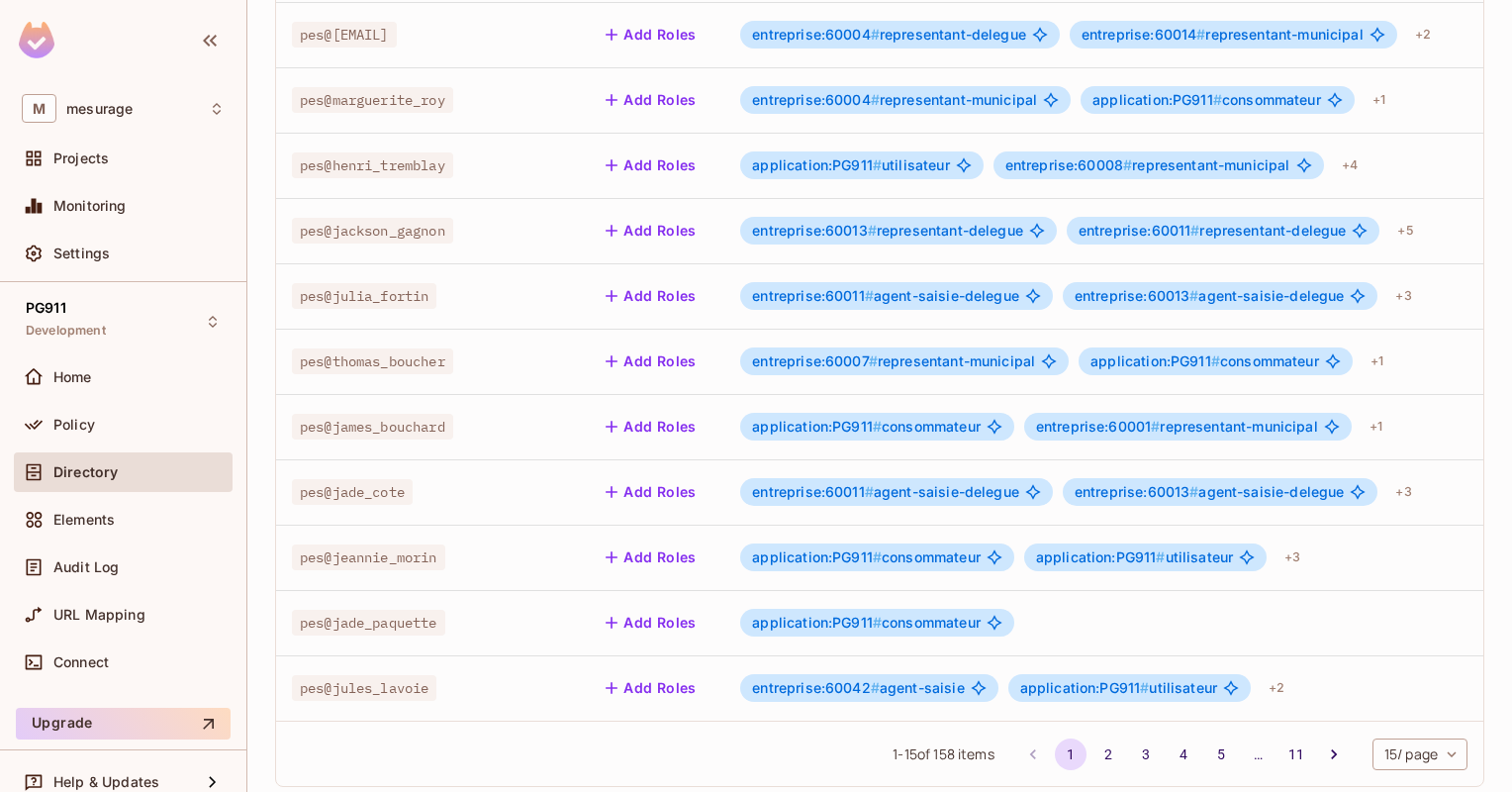 scroll, scrollTop: 606, scrollLeft: 0, axis: vertical 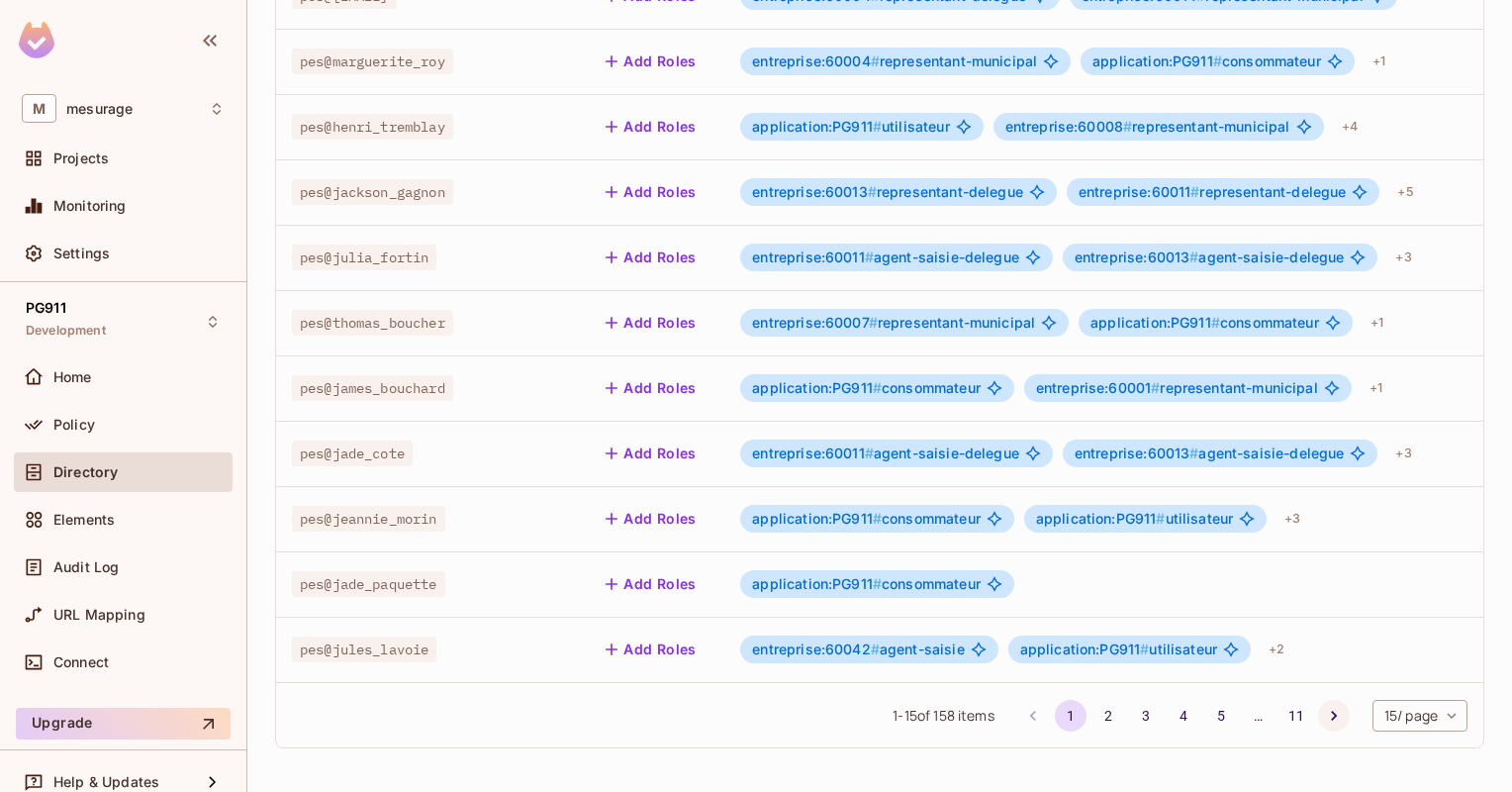 click at bounding box center [1334, 716] 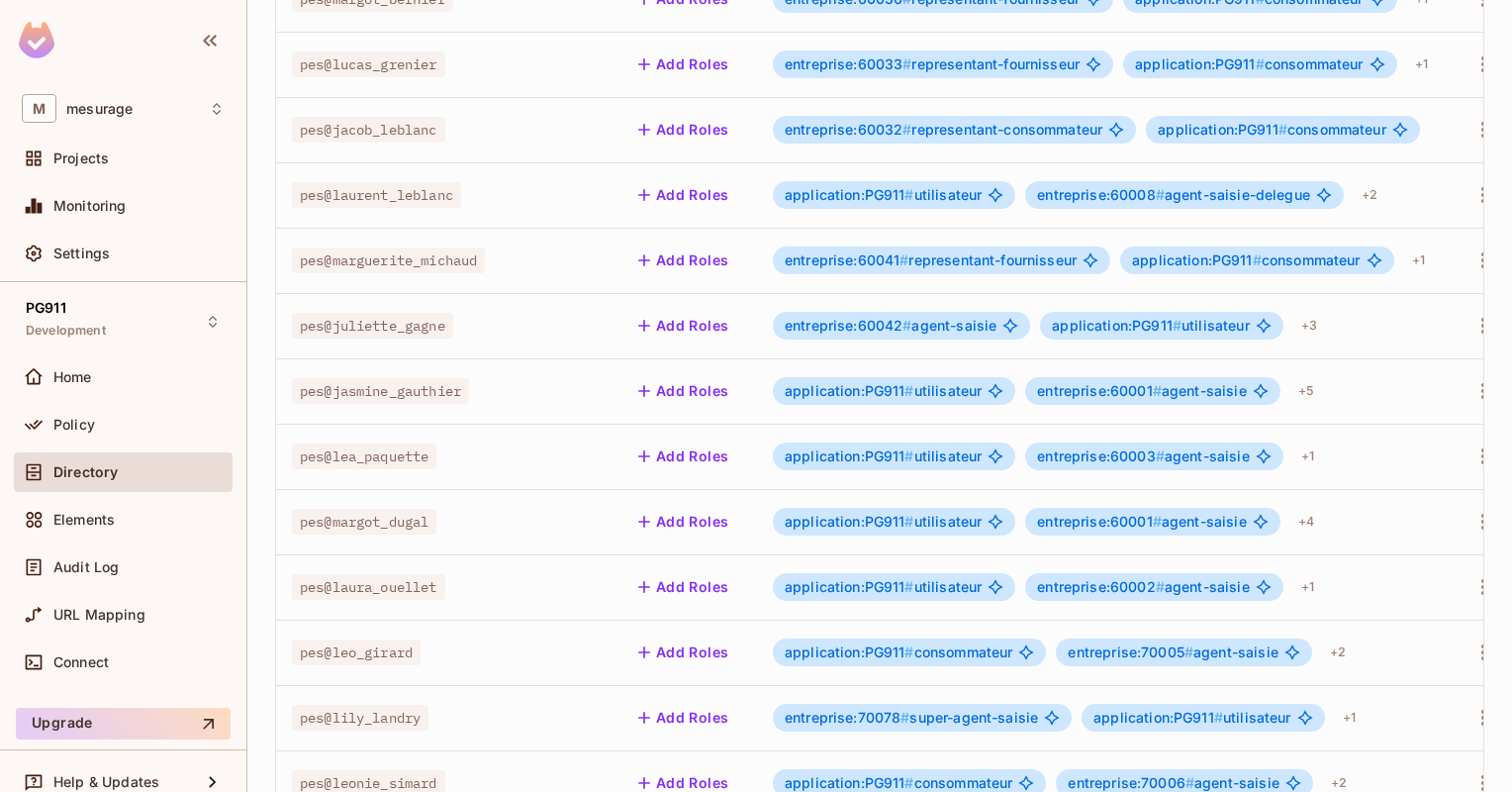 scroll, scrollTop: 594, scrollLeft: 0, axis: vertical 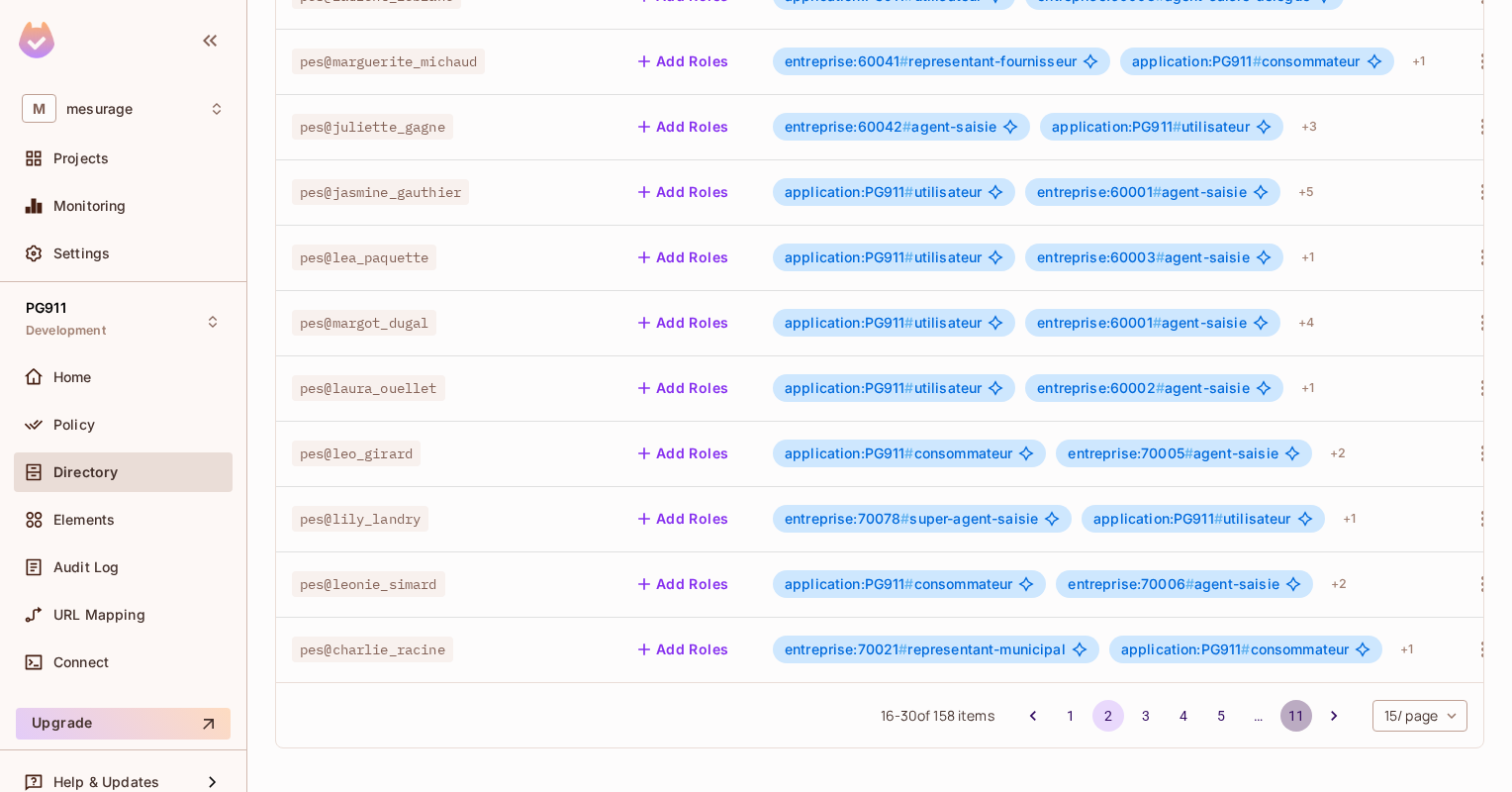 click on "11" at bounding box center [1296, 716] 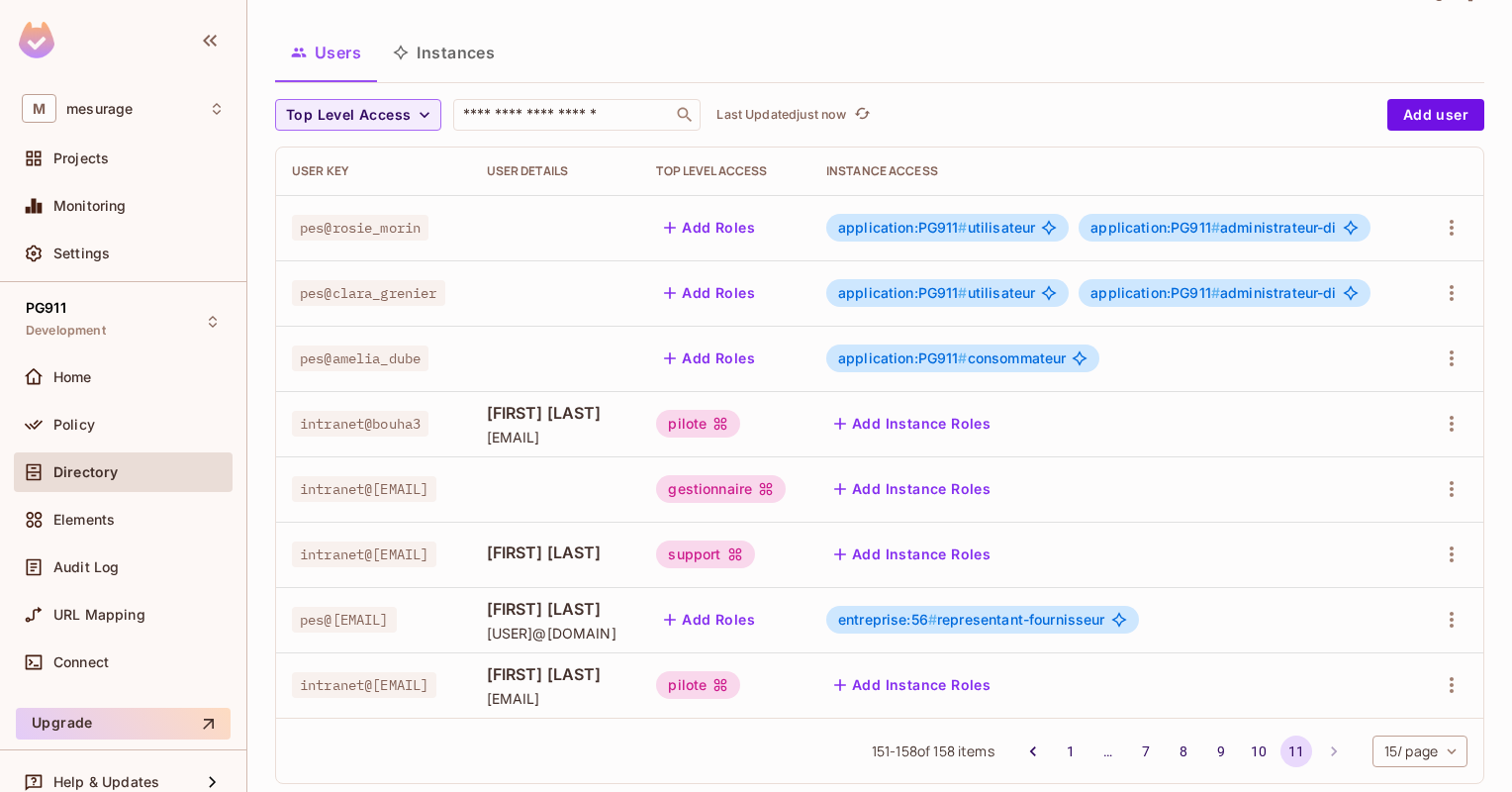 scroll, scrollTop: 99, scrollLeft: 0, axis: vertical 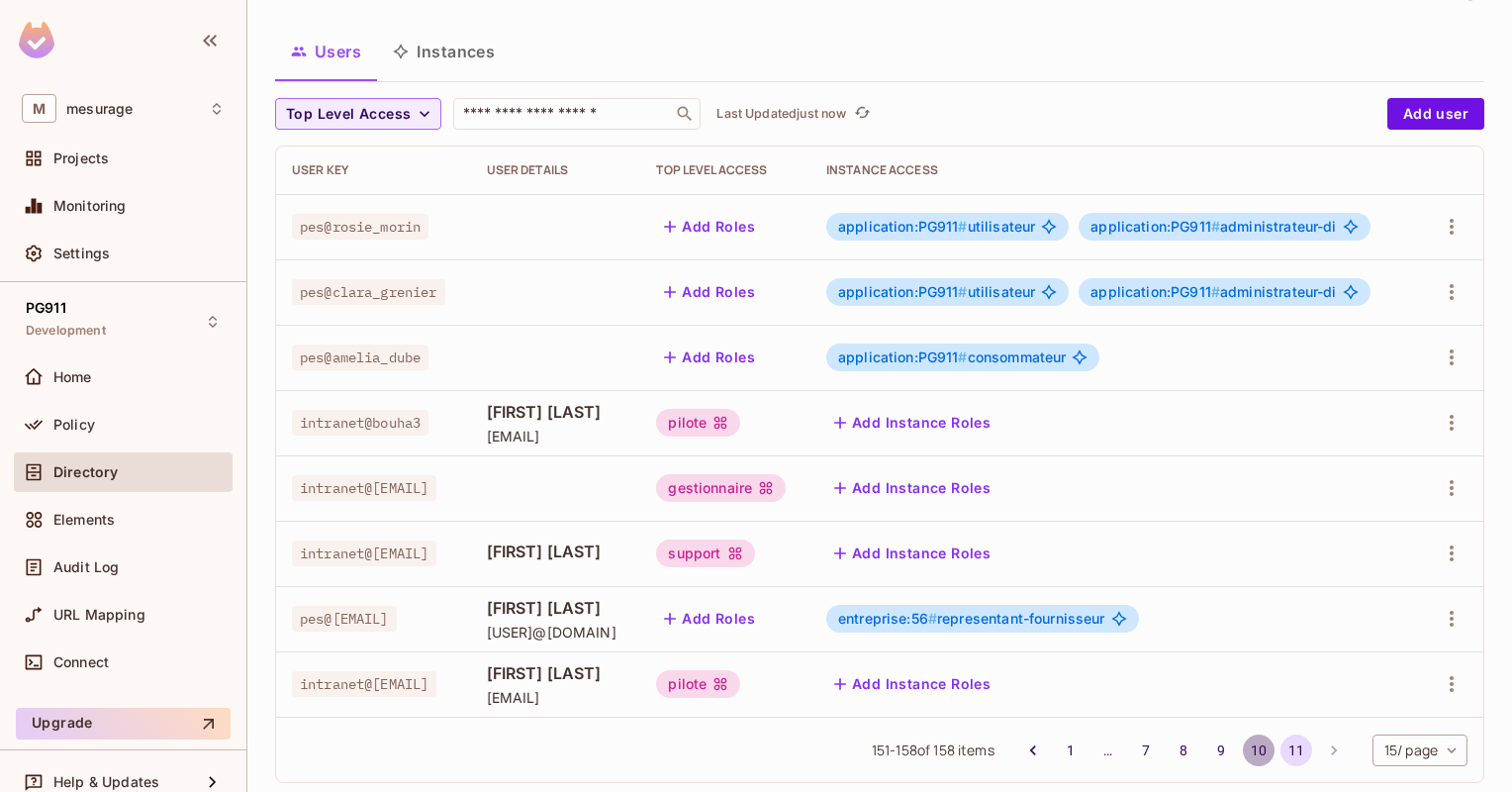 click on "10" at bounding box center (1259, 750) 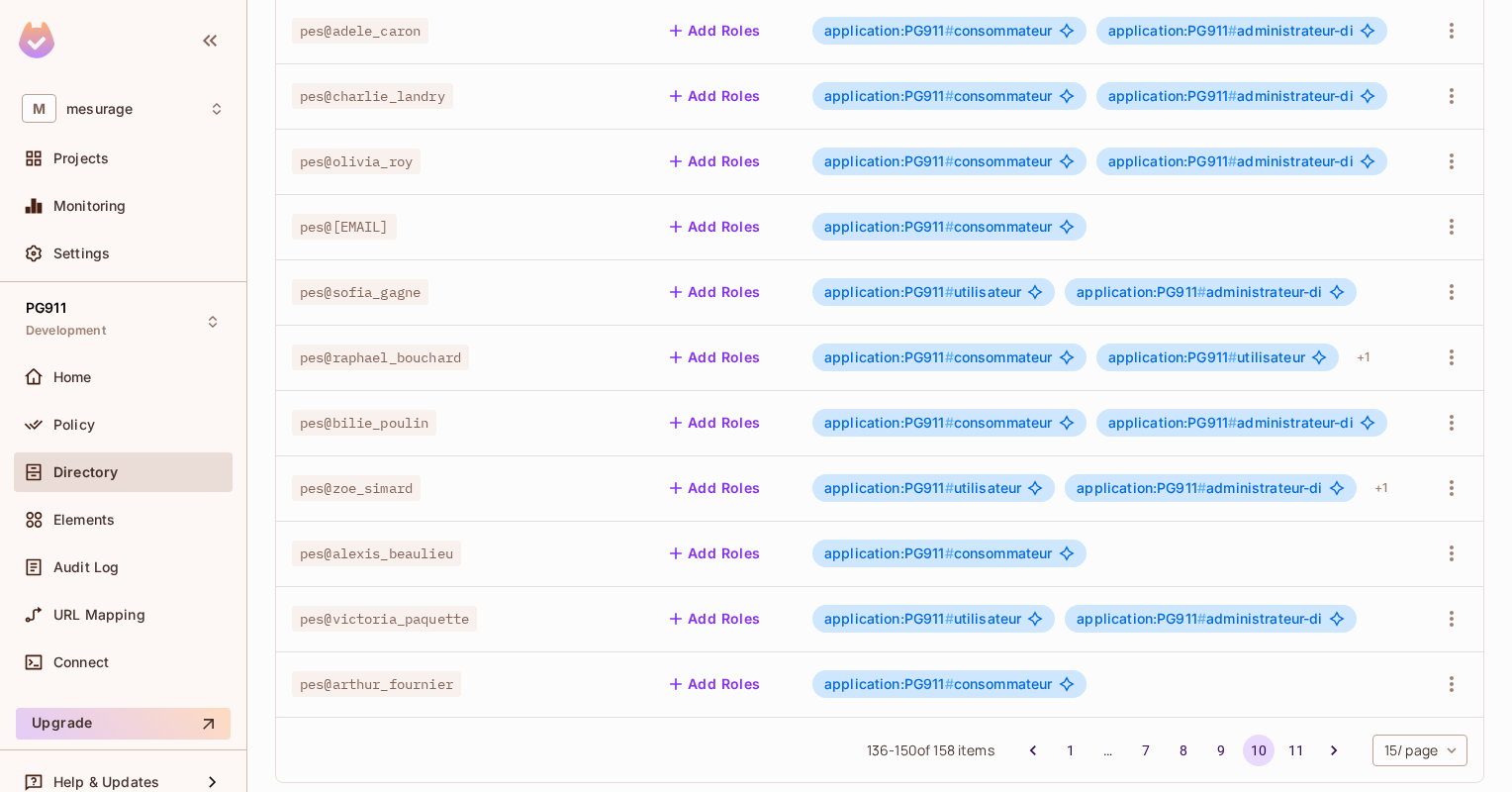 scroll, scrollTop: 590, scrollLeft: 0, axis: vertical 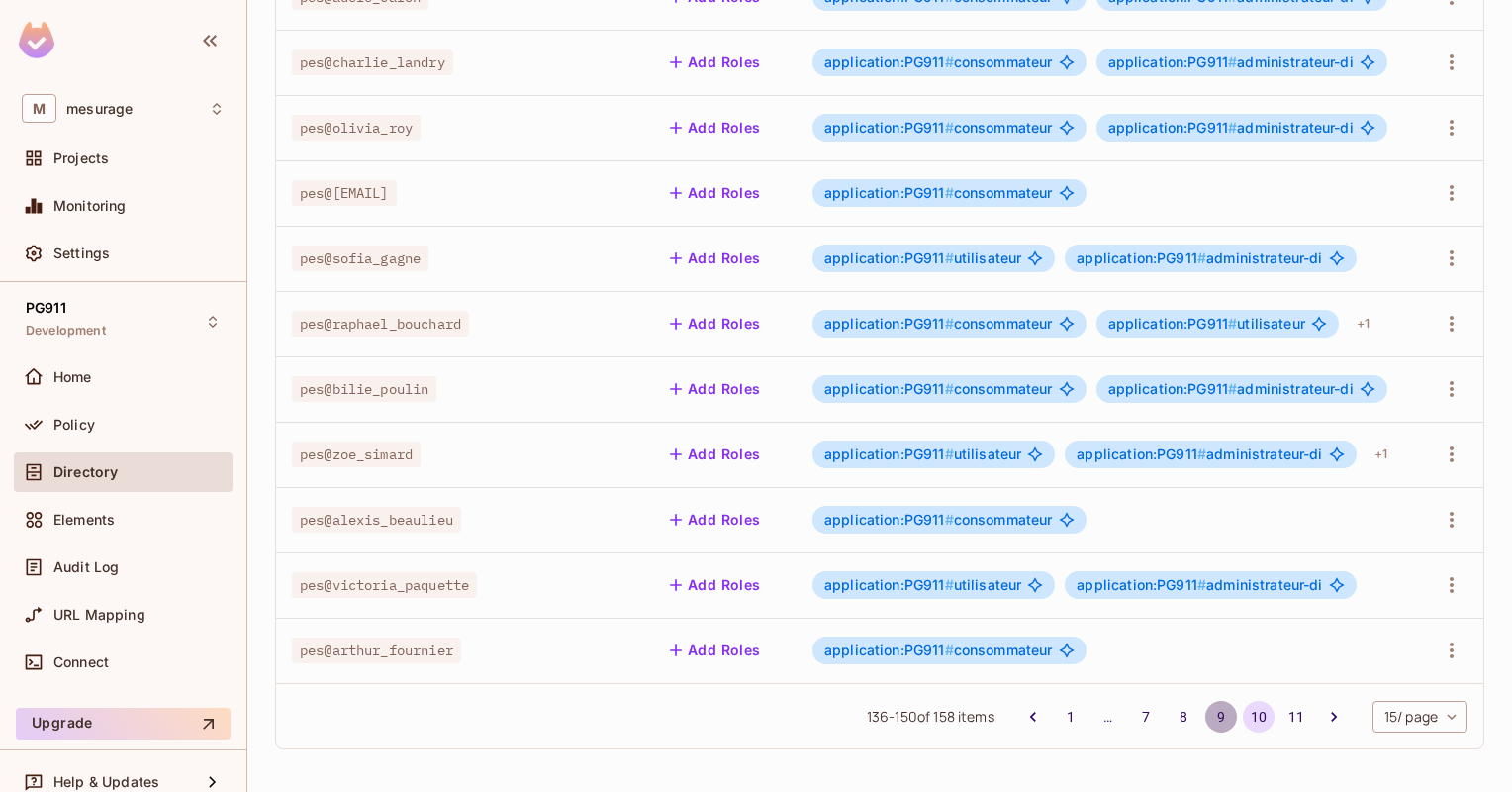 click on "9" at bounding box center (1221, 717) 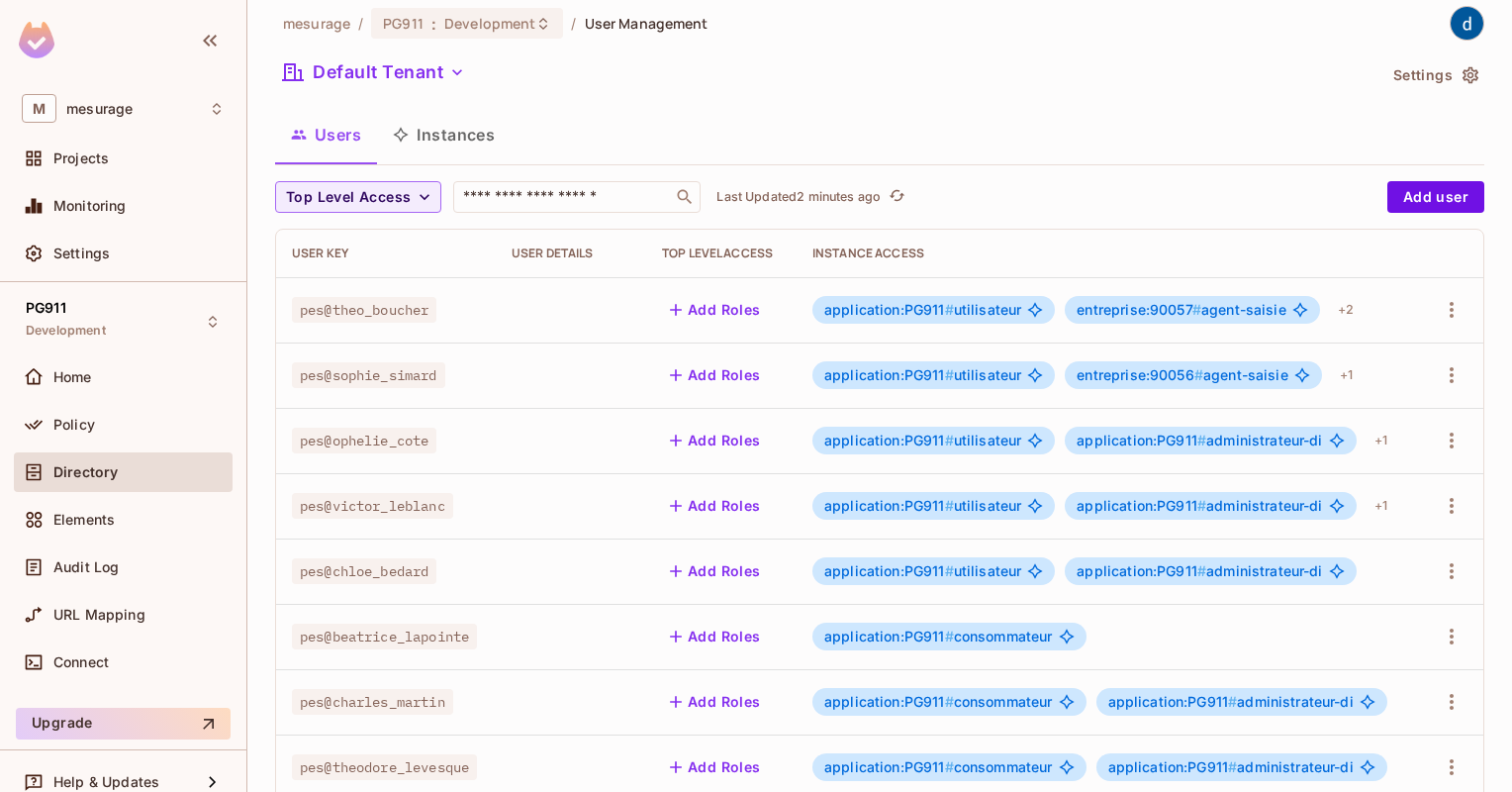 scroll, scrollTop: 0, scrollLeft: 0, axis: both 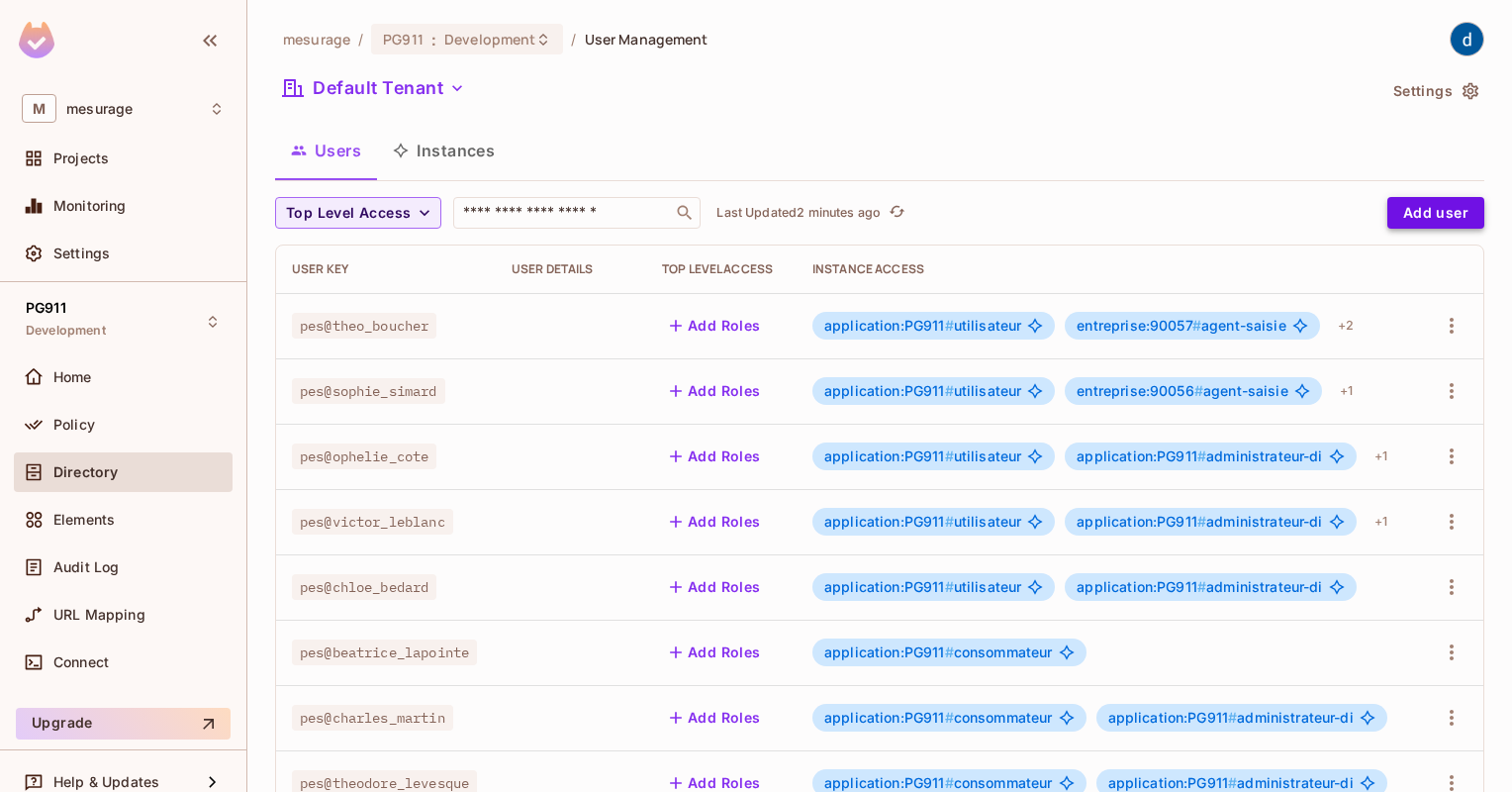 click on "Add user" at bounding box center (1436, 213) 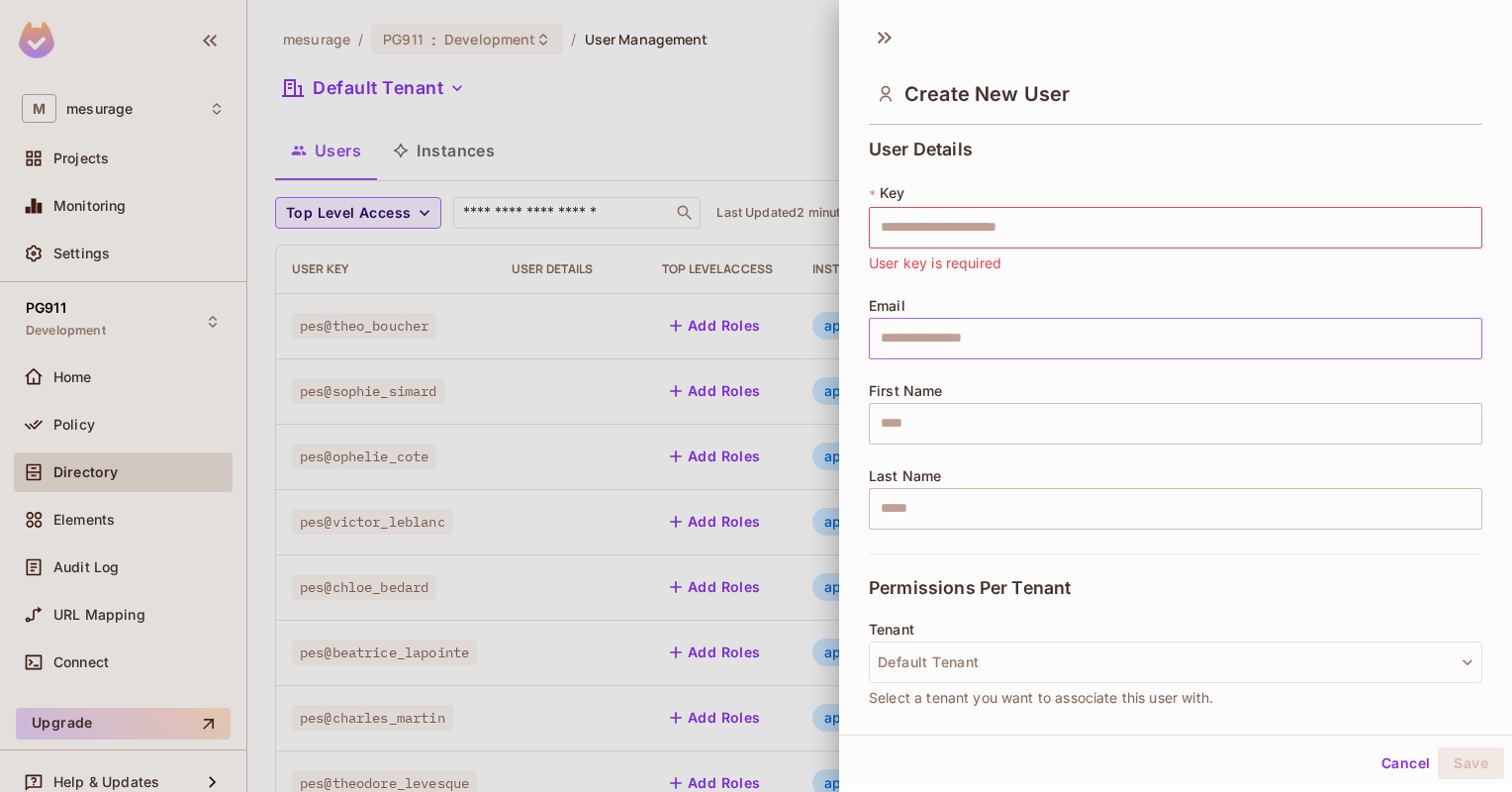 click at bounding box center [1176, 339] 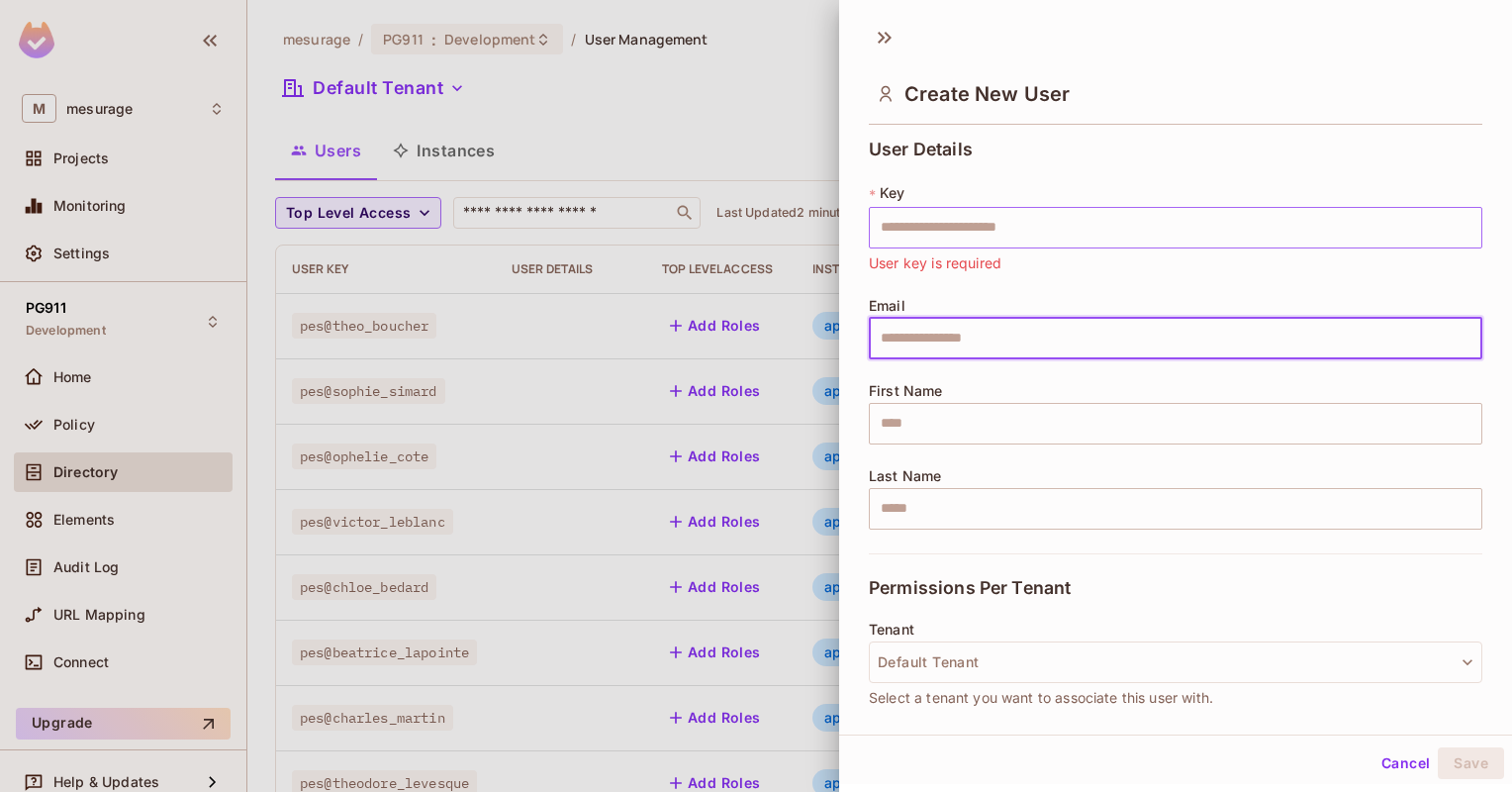 click at bounding box center (1176, 228) 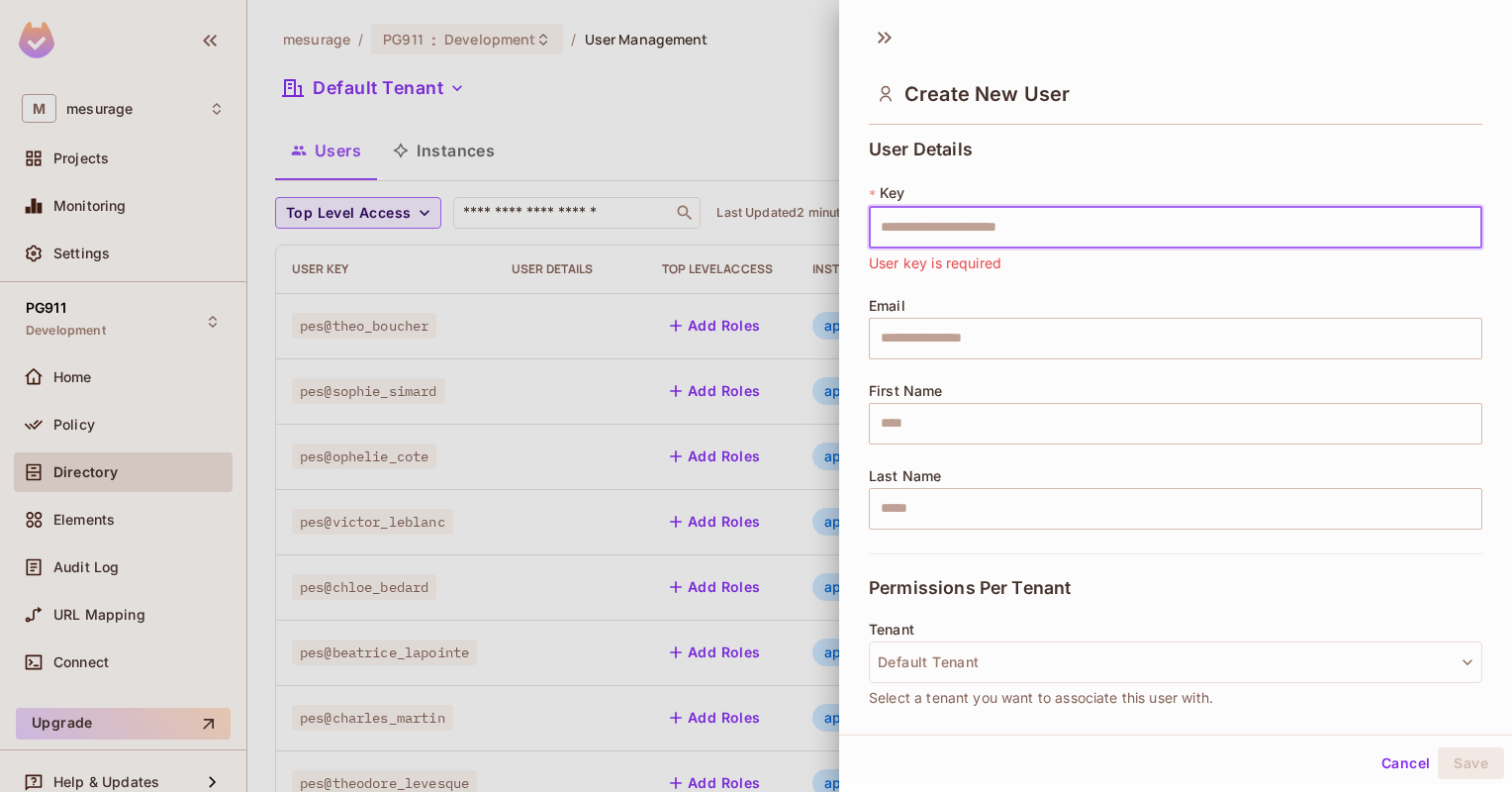 paste on "**********" 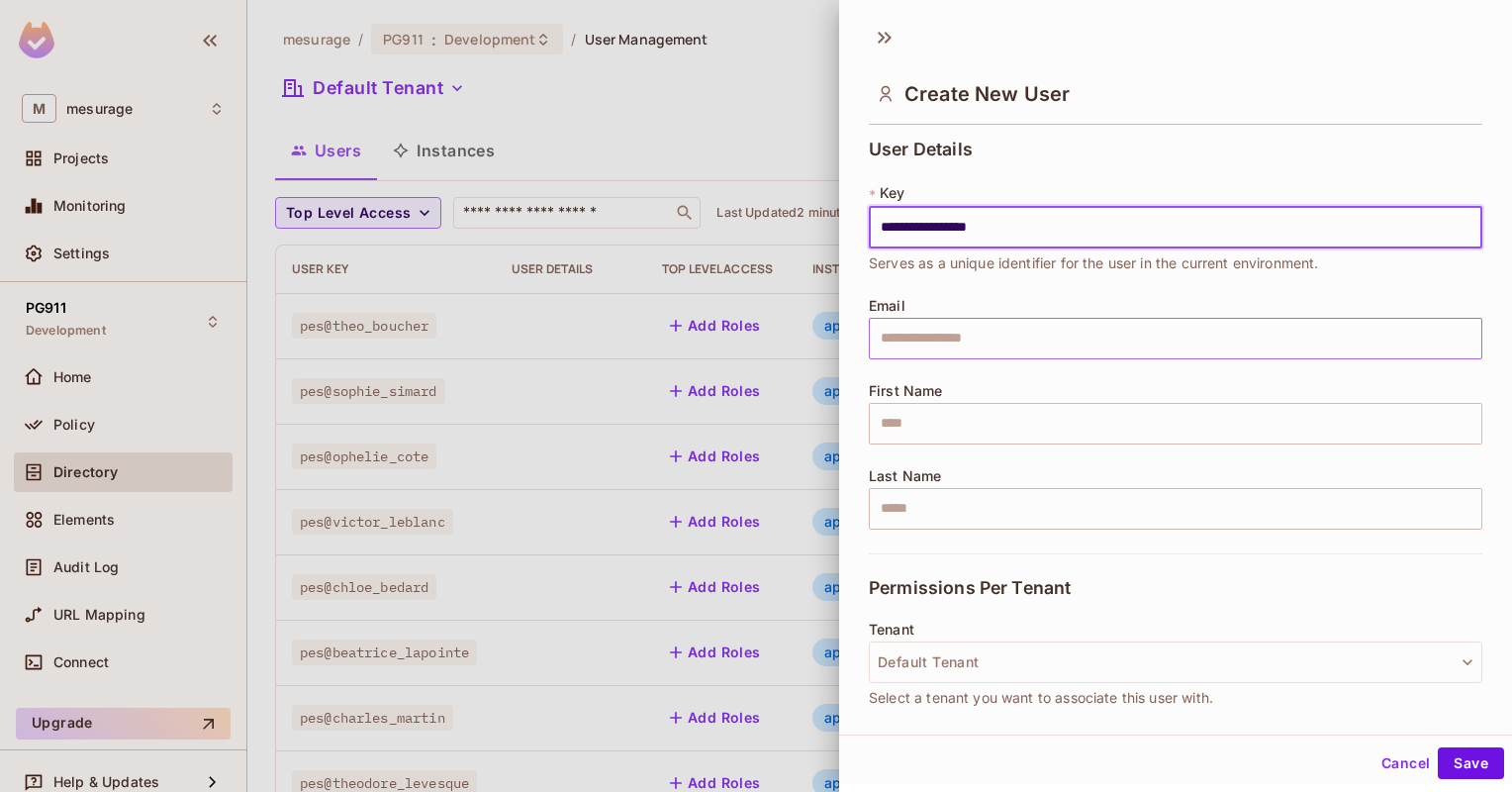 type on "**********" 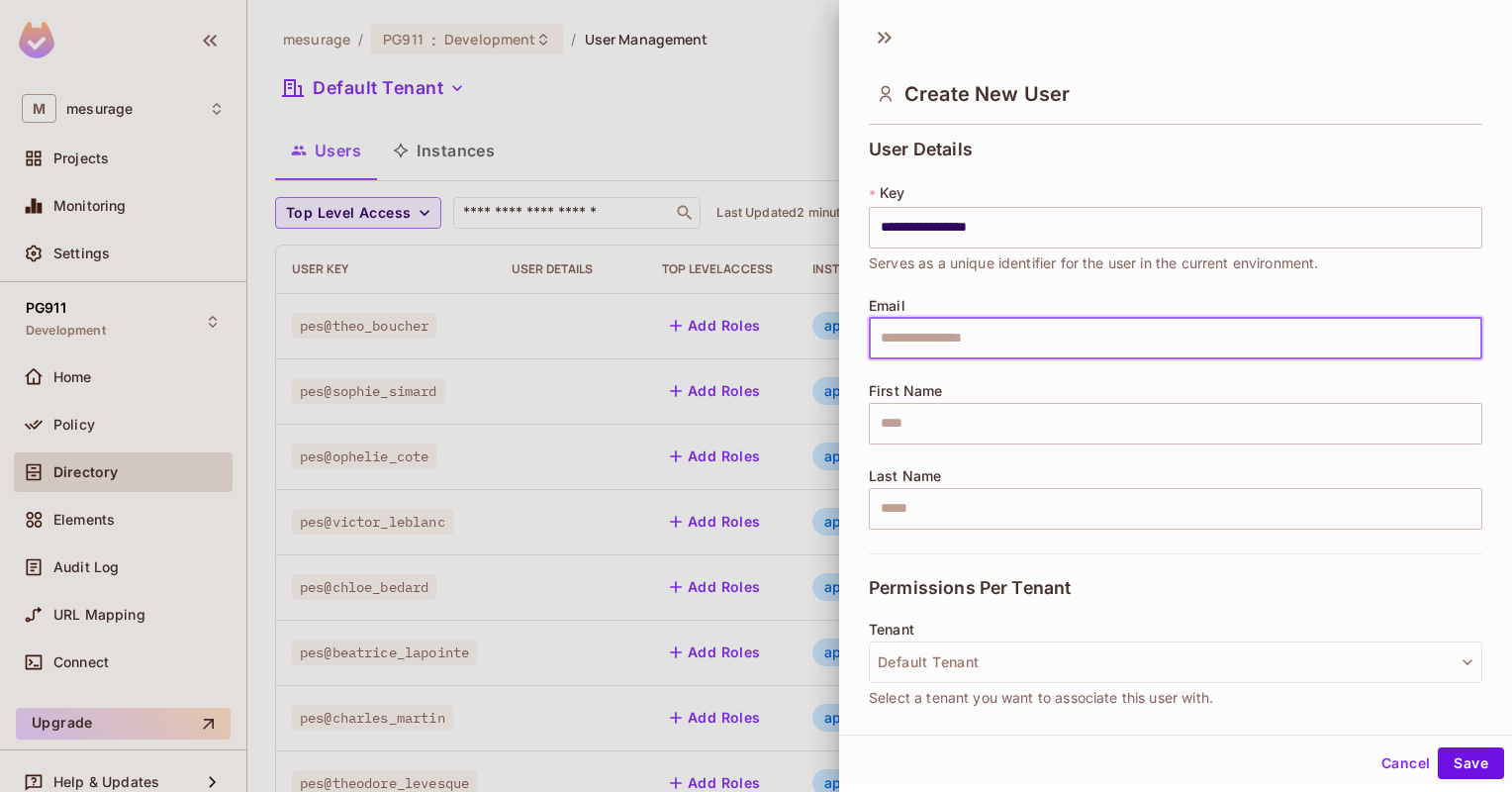 paste on "**********" 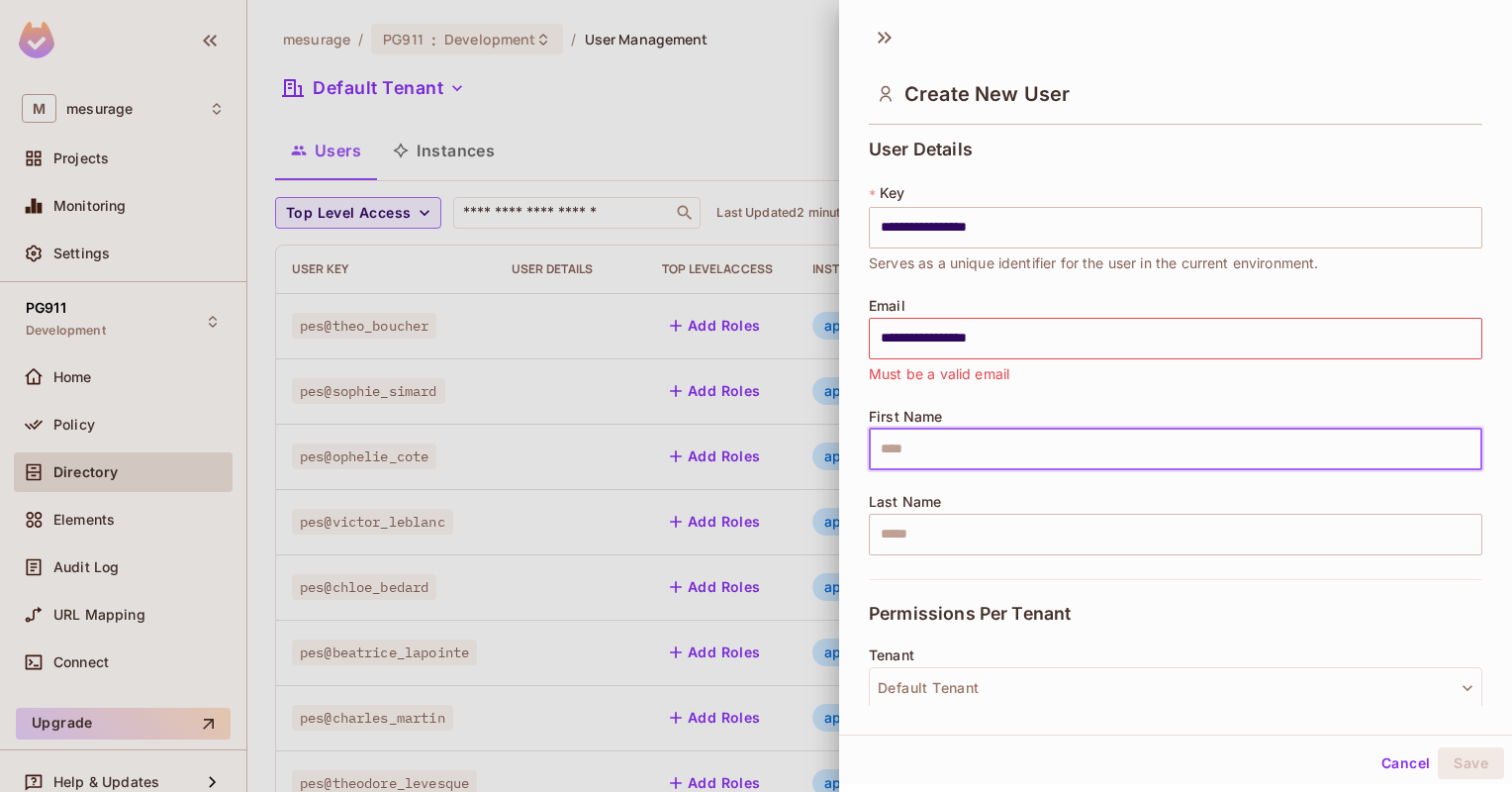 click at bounding box center (1176, 449) 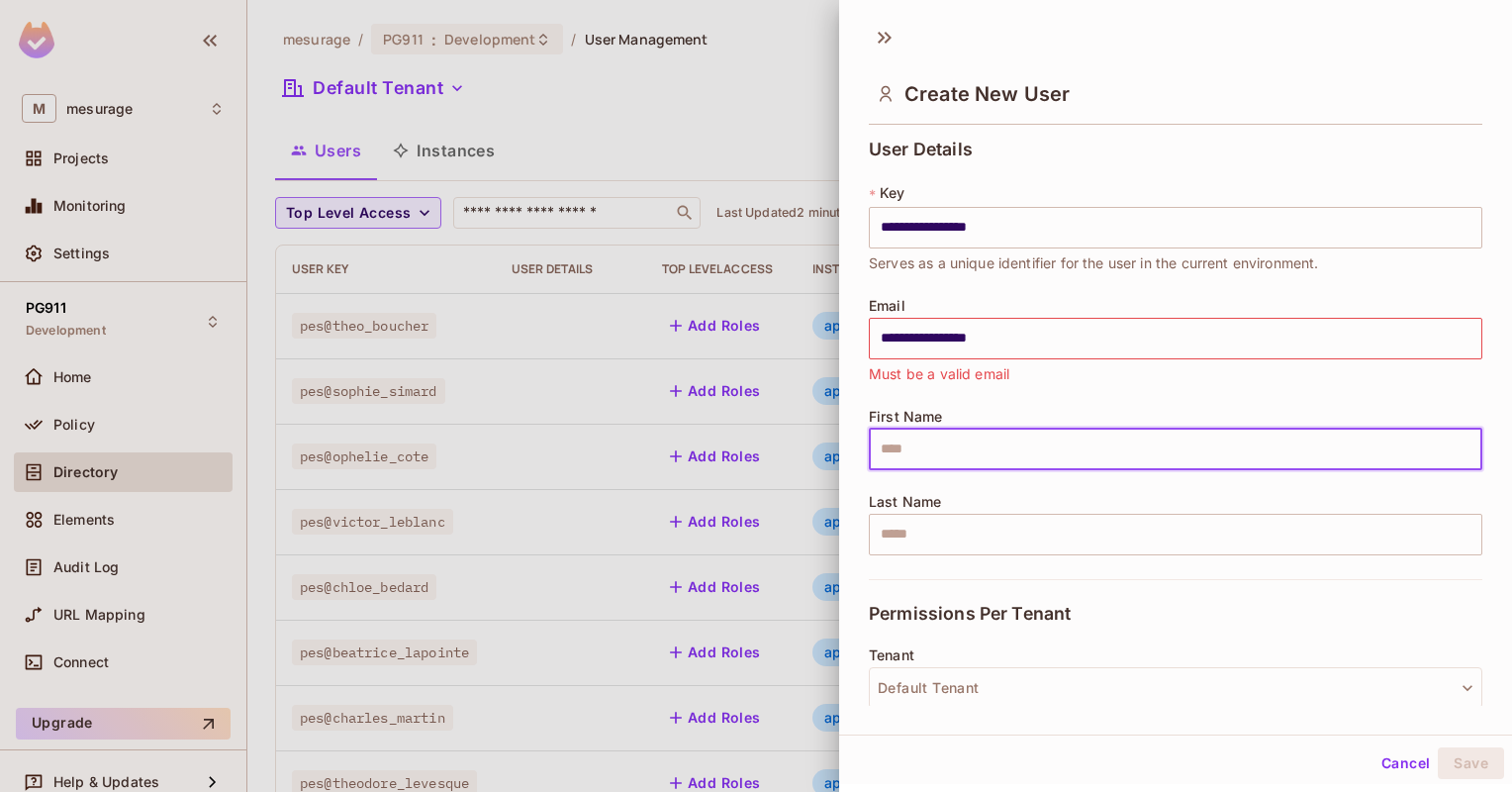 click on "**********" at bounding box center (1176, 342) 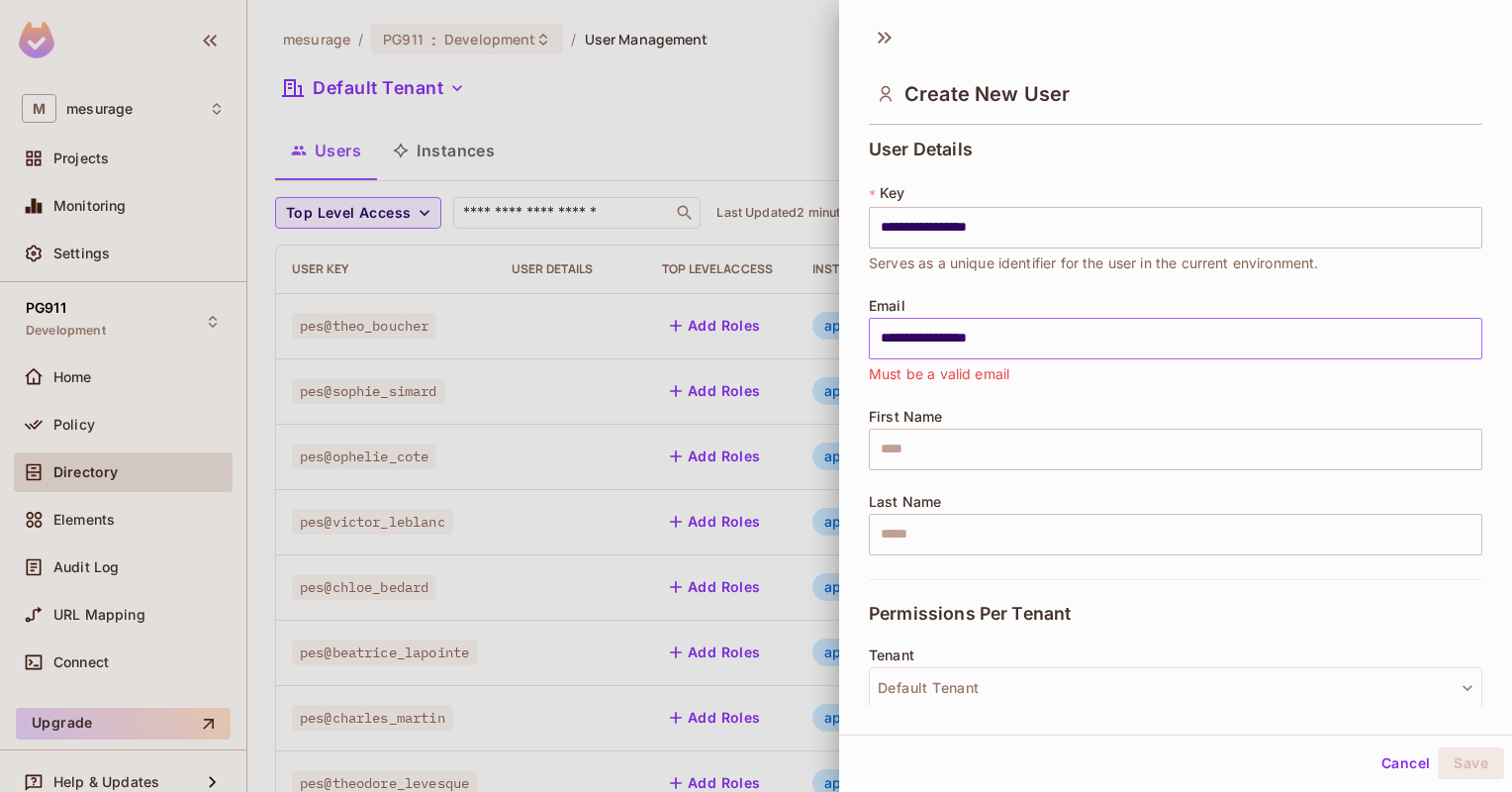 click on "**********" at bounding box center (1176, 339) 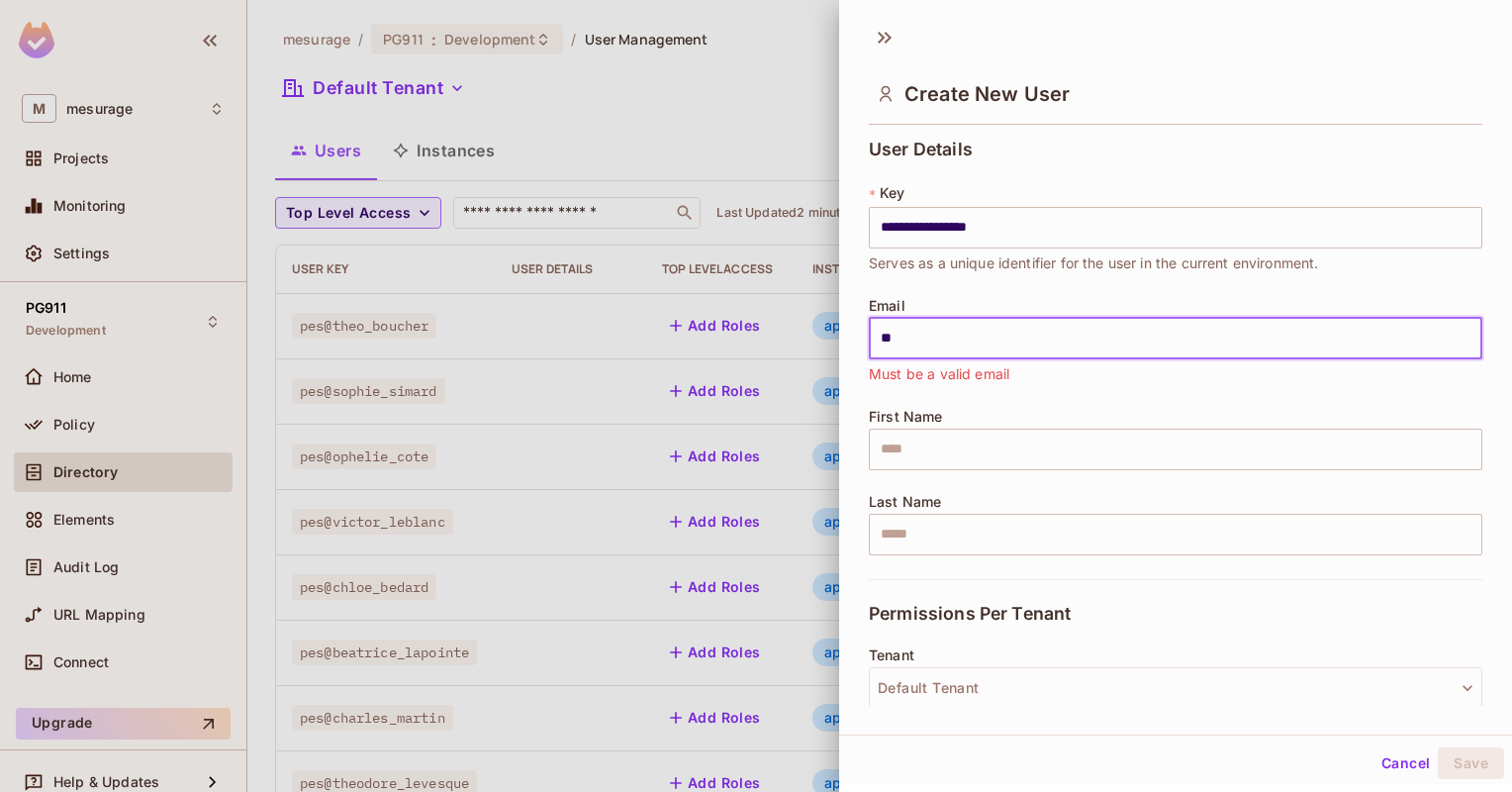 type on "*" 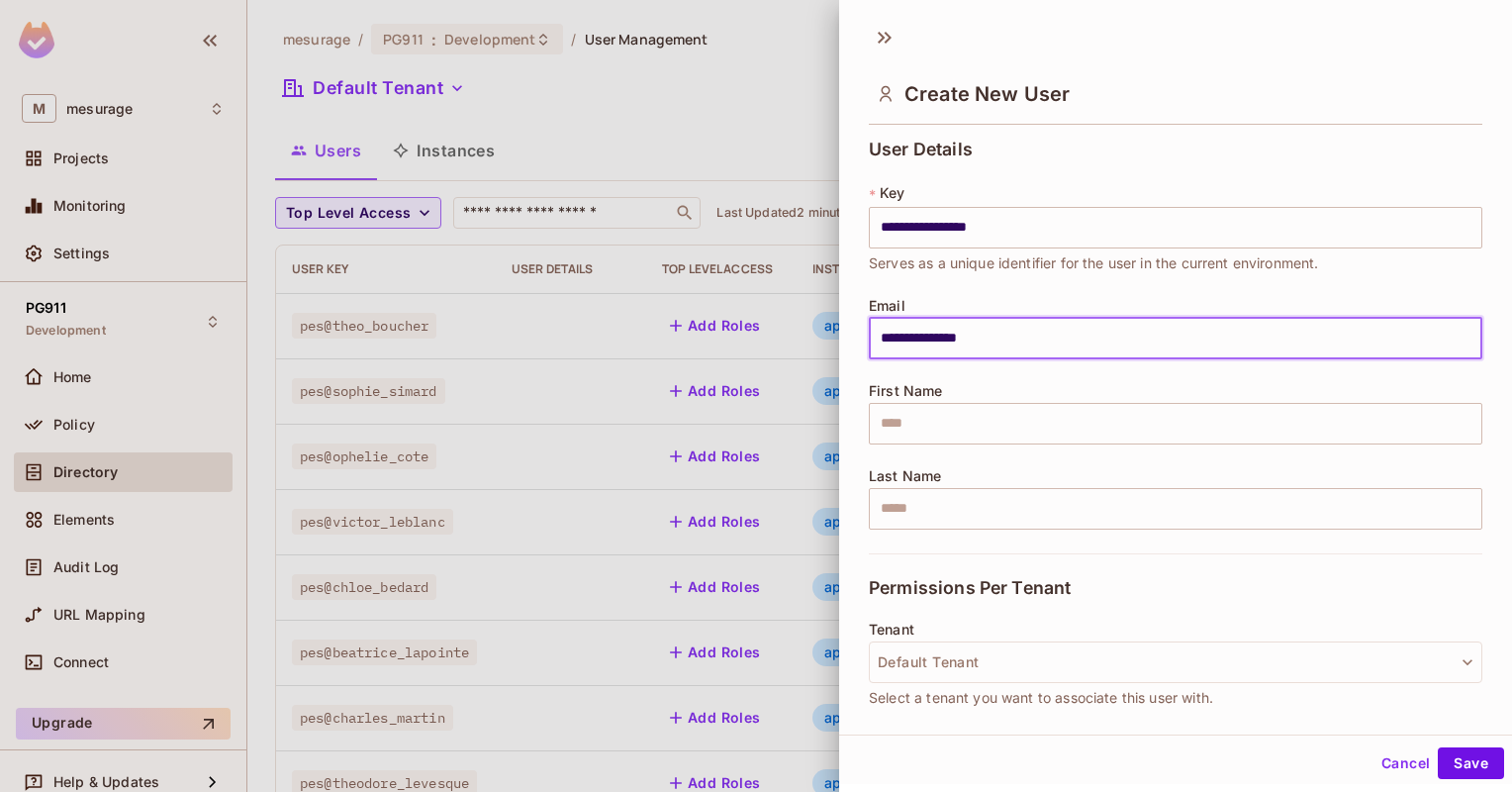 type on "**********" 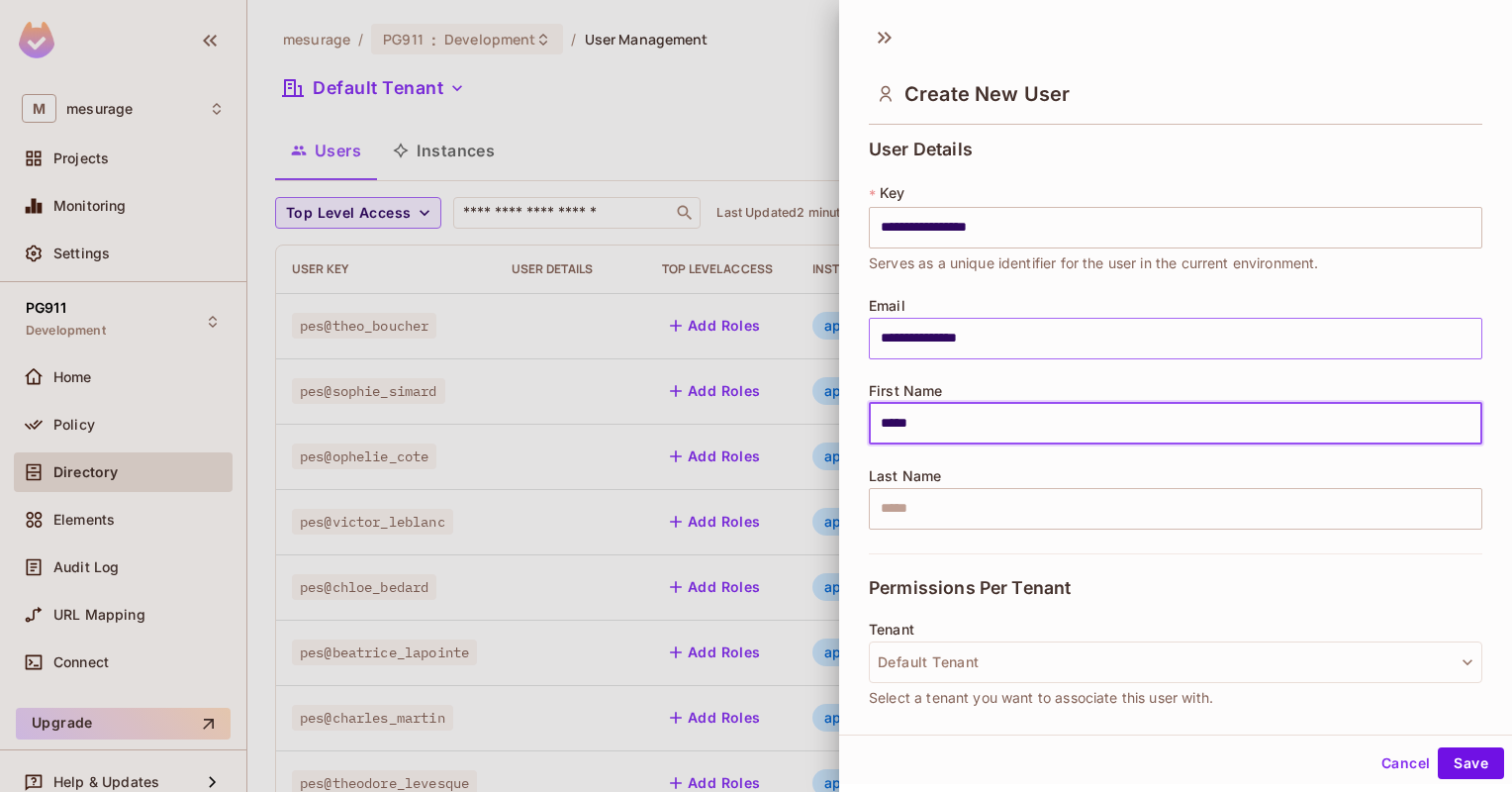 type on "*****" 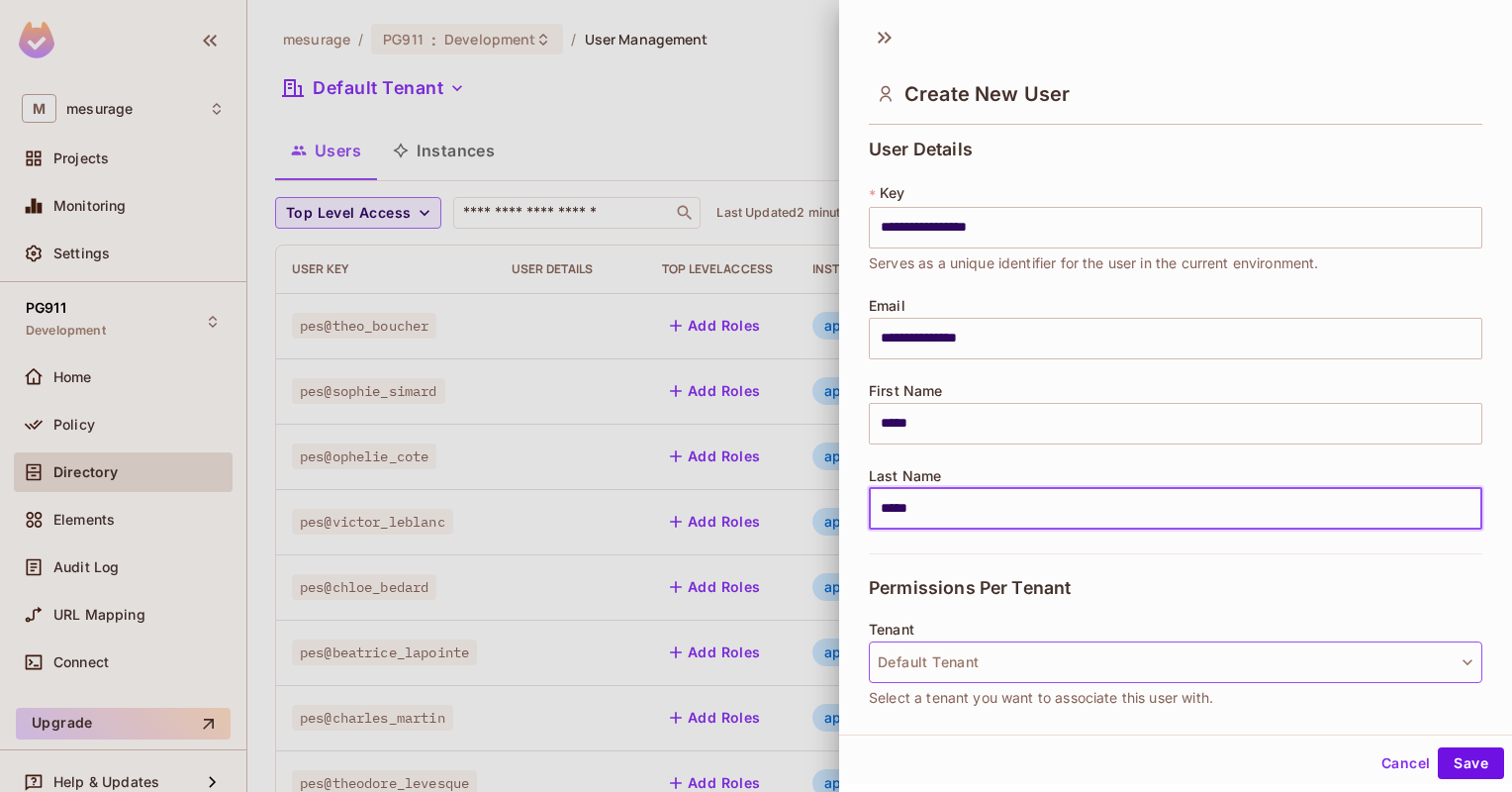 type on "*****" 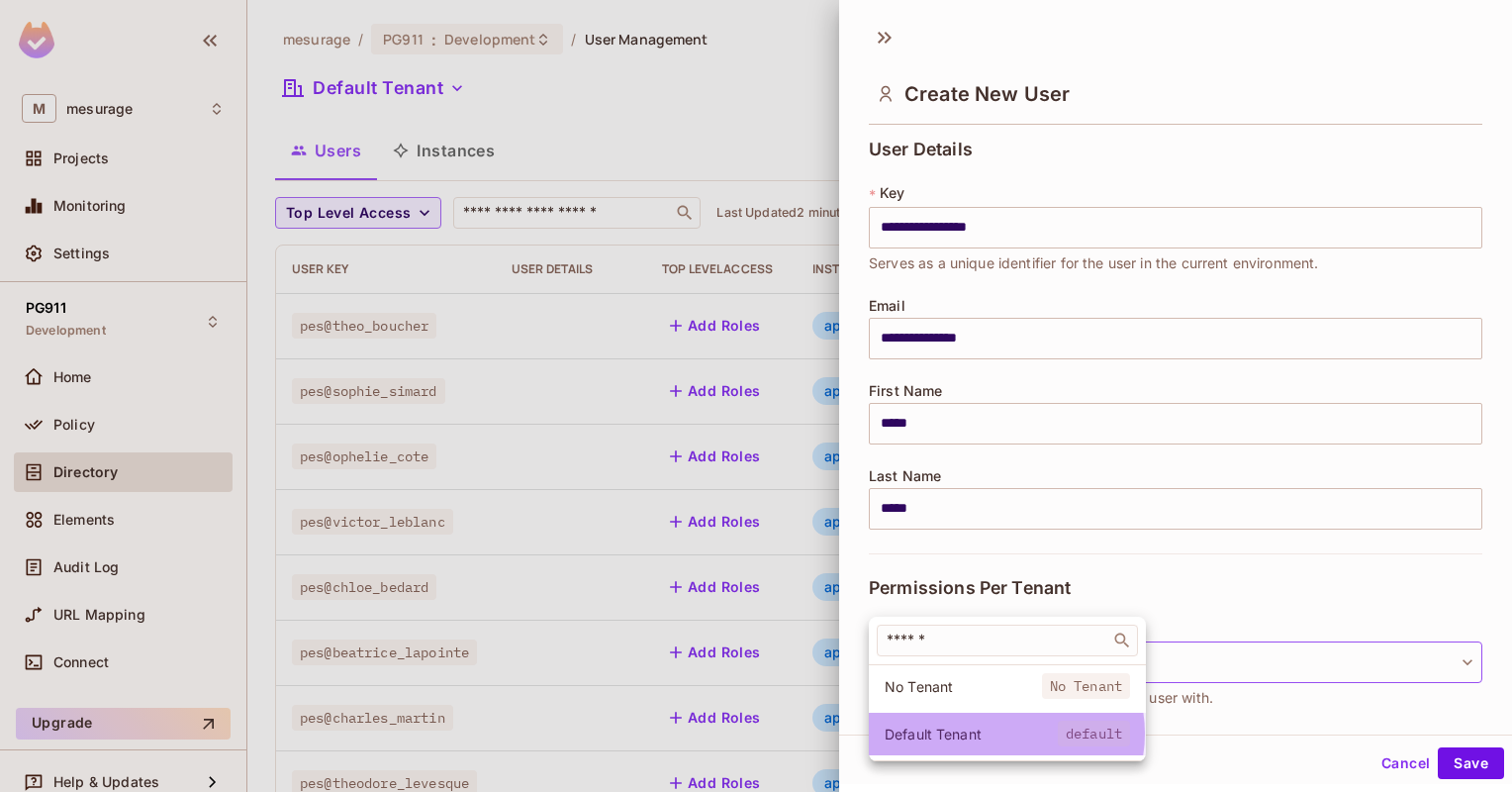 click on "Default Tenant" at bounding box center (971, 734) 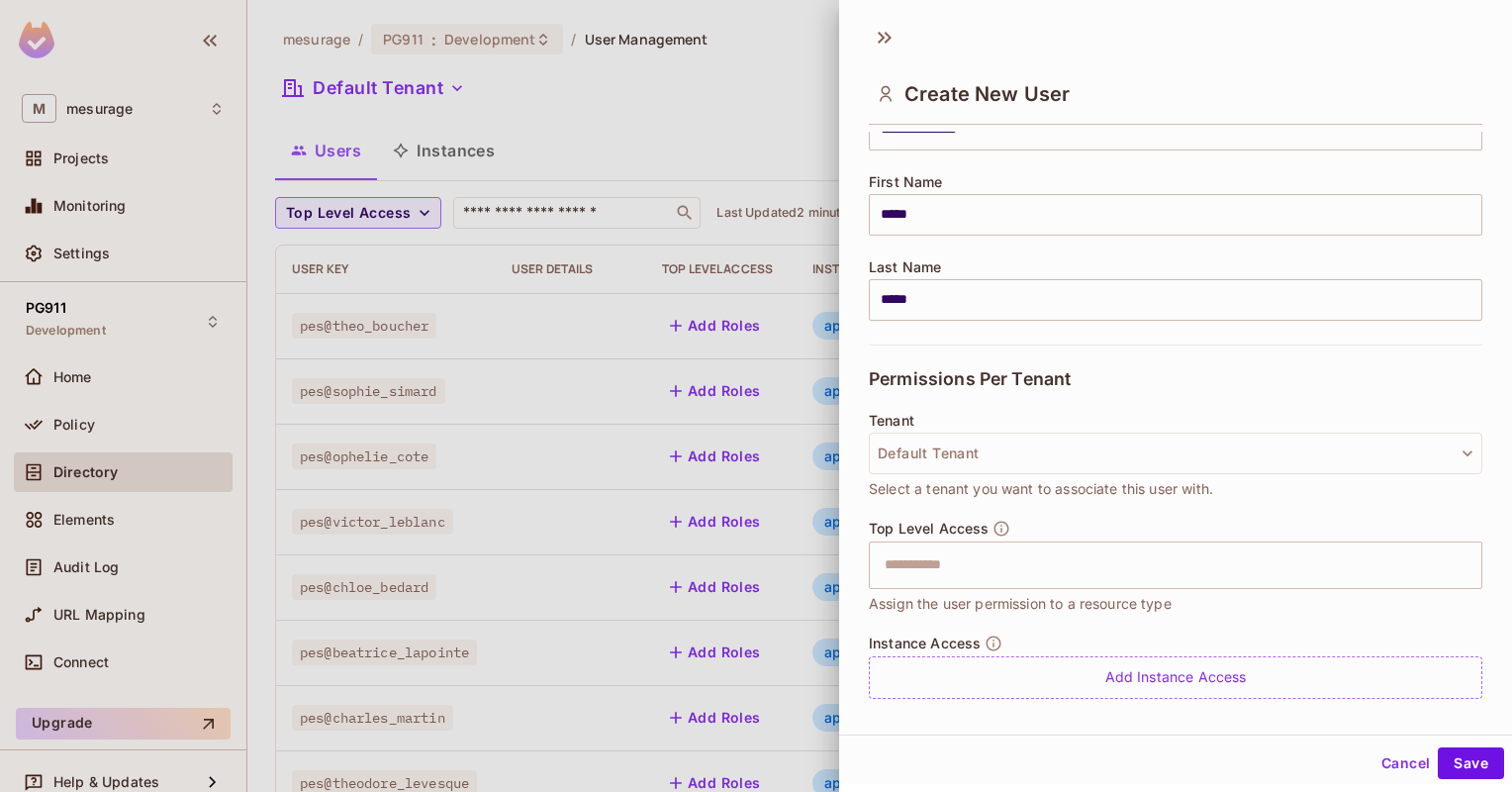 scroll, scrollTop: 260, scrollLeft: 0, axis: vertical 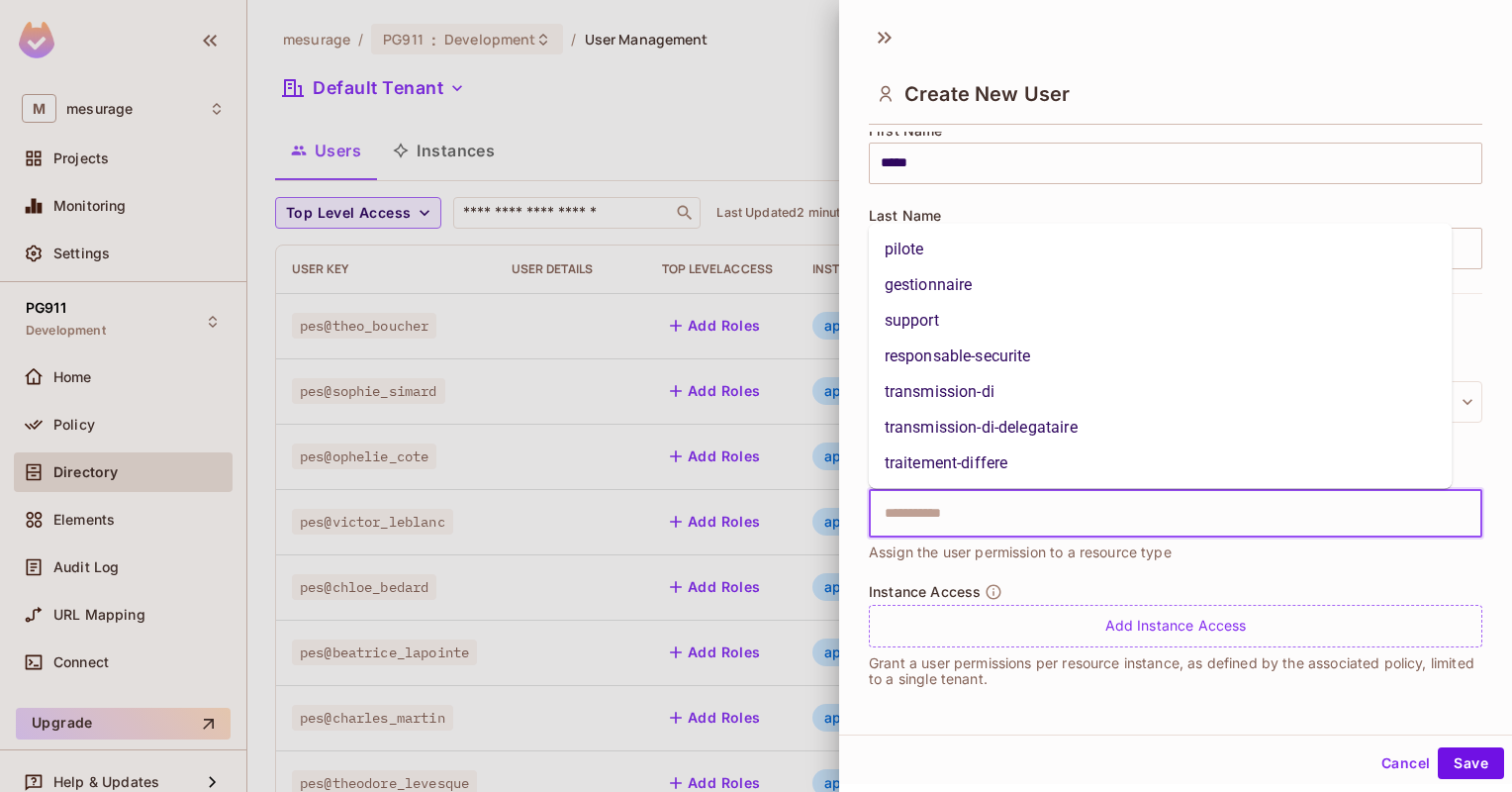 click at bounding box center [1158, 514] 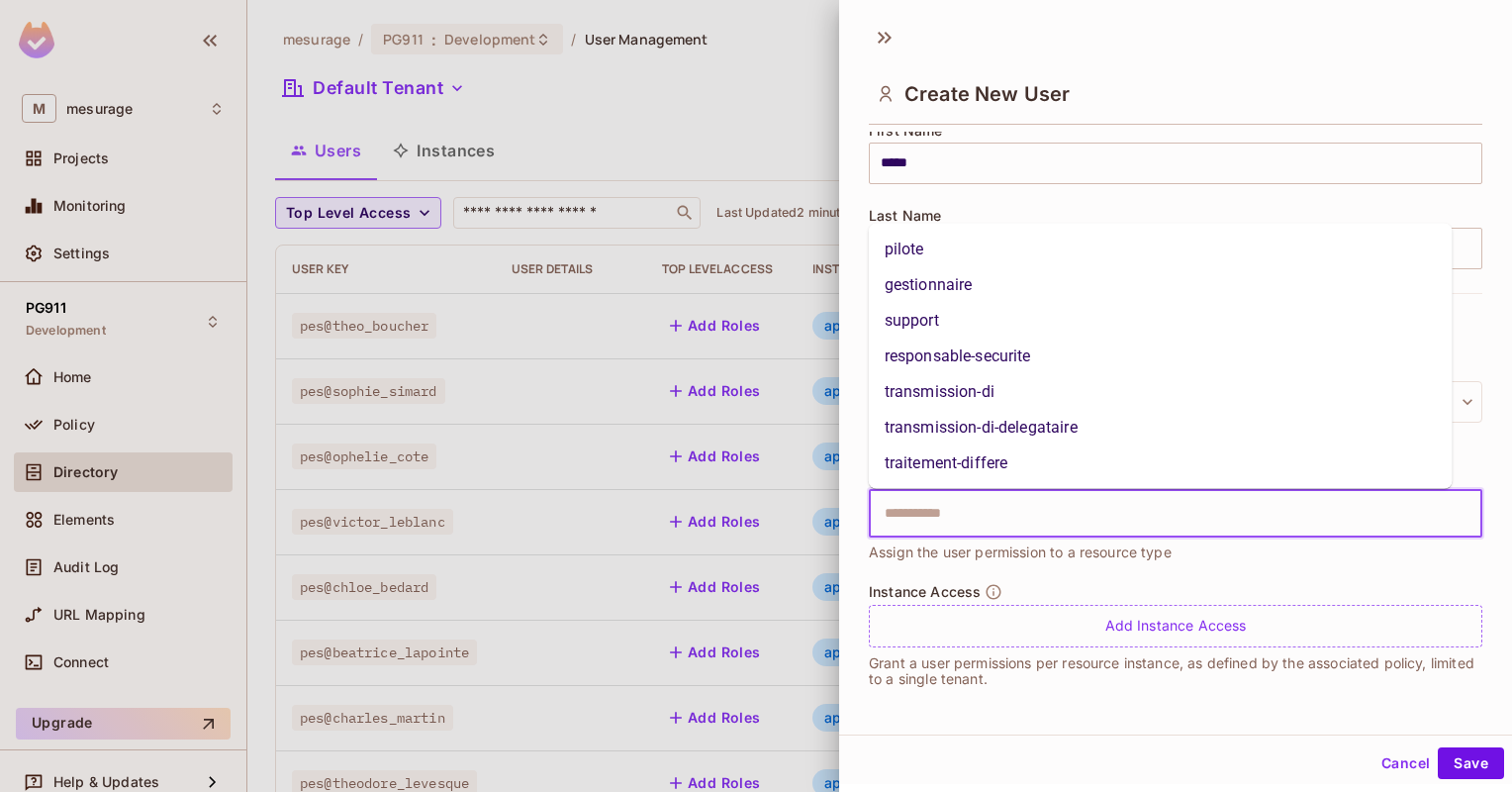 click on "pilote" at bounding box center (1161, 249) 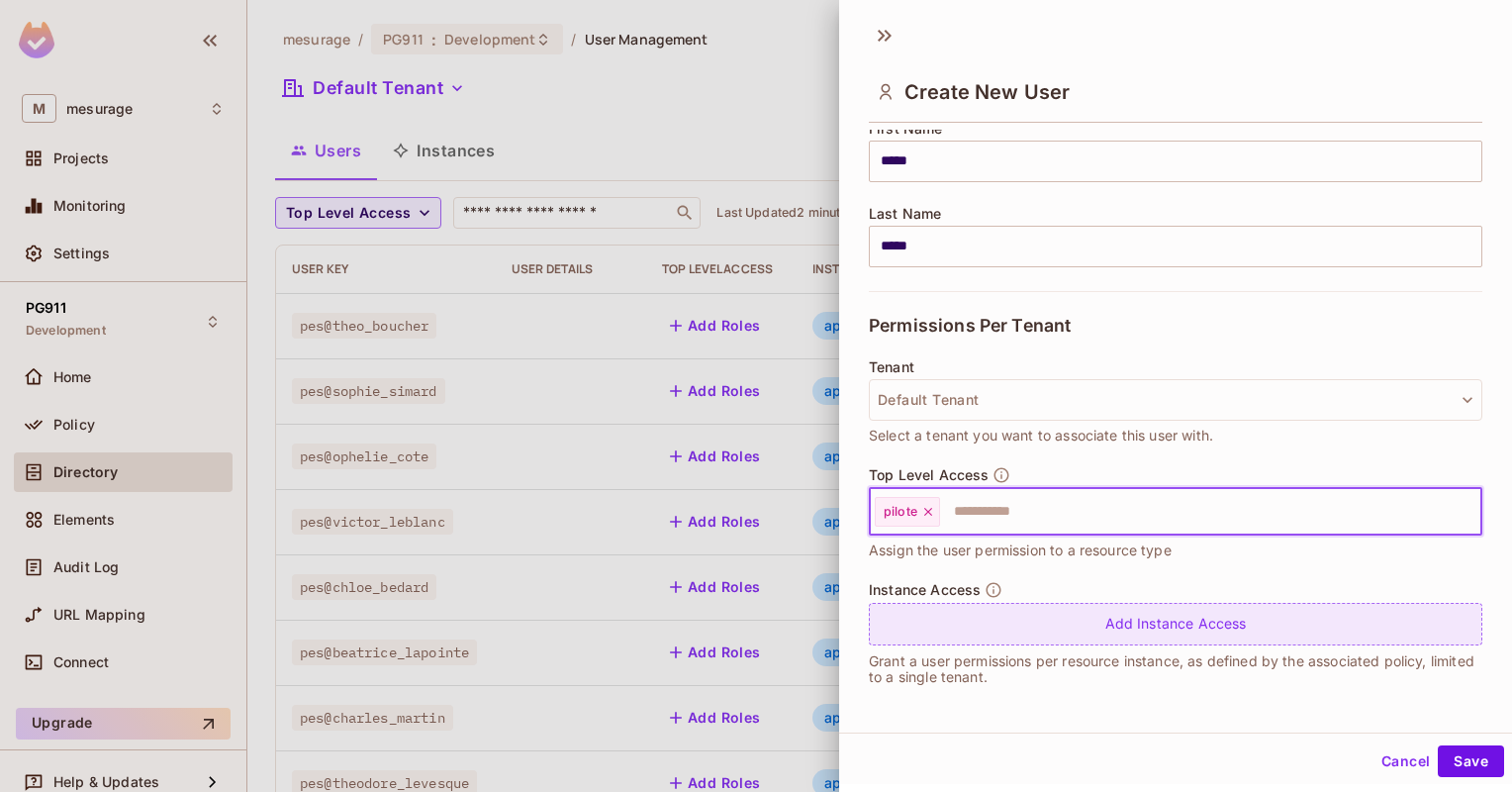 scroll, scrollTop: 3, scrollLeft: 0, axis: vertical 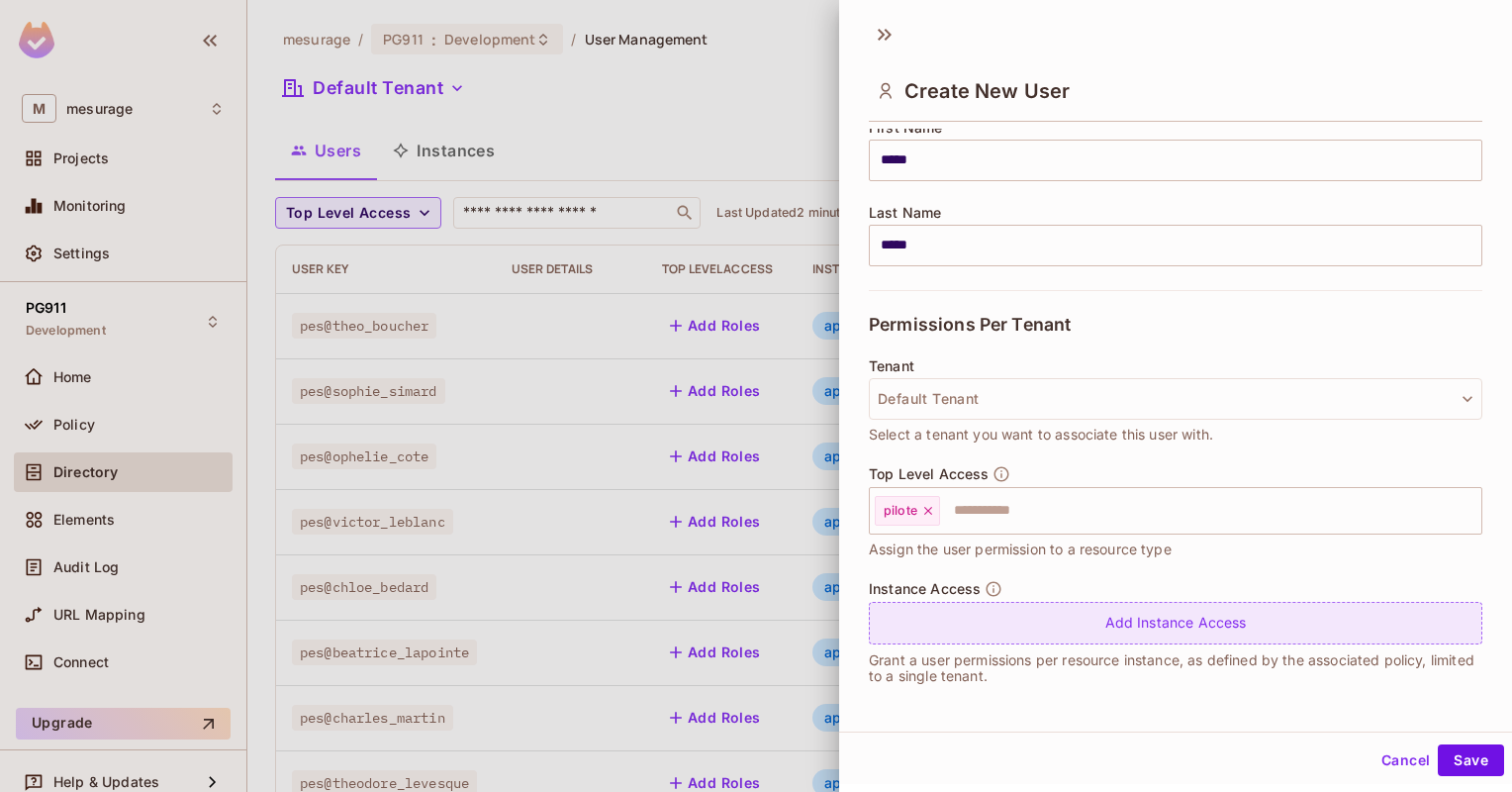 click on "Add Instance Access" at bounding box center [1176, 623] 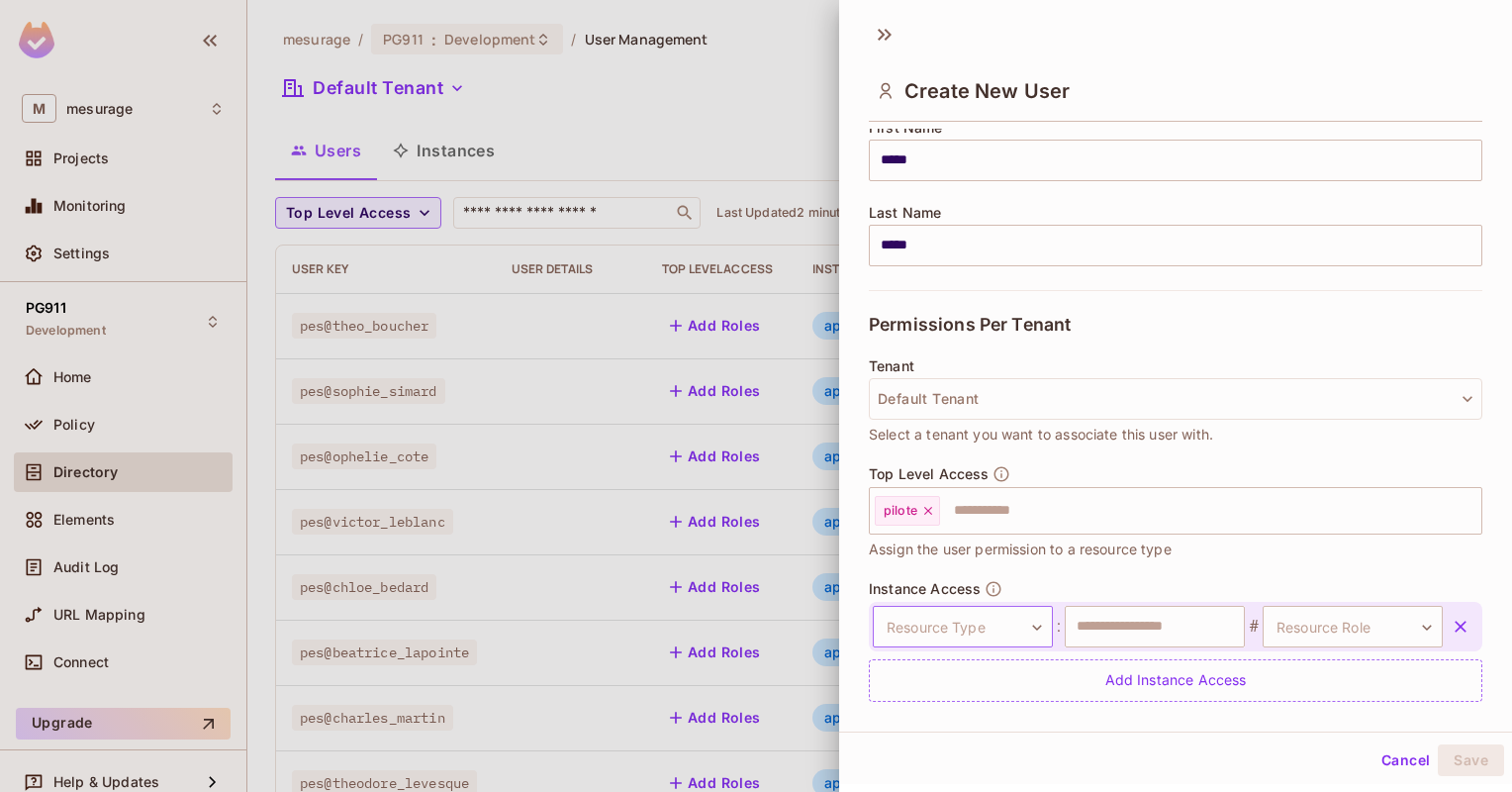 click on "pes@[EMAIL]   Add Roles application:PG911 # utilisateur application:PG911 # administrateur-di + 1 pes@[EMAIL]   Add Roles application:PG911 # consommateur pes@[EMAIL]   Add Roles application:PG911 # consommateur application:PG911 # administrateur-di   # #" at bounding box center [756, 396] 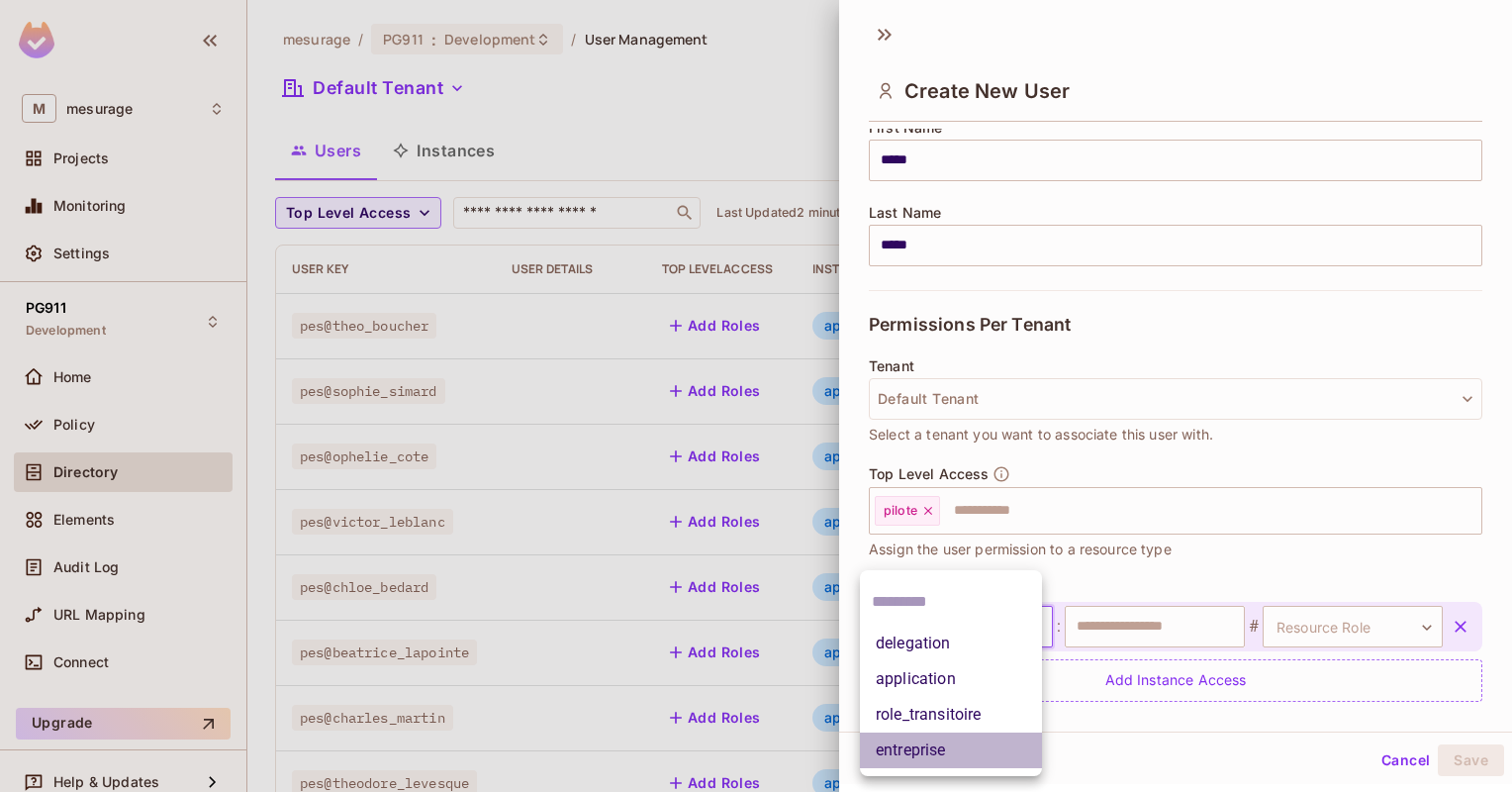 drag, startPoint x: 993, startPoint y: 748, endPoint x: 1002, endPoint y: 737, distance: 14 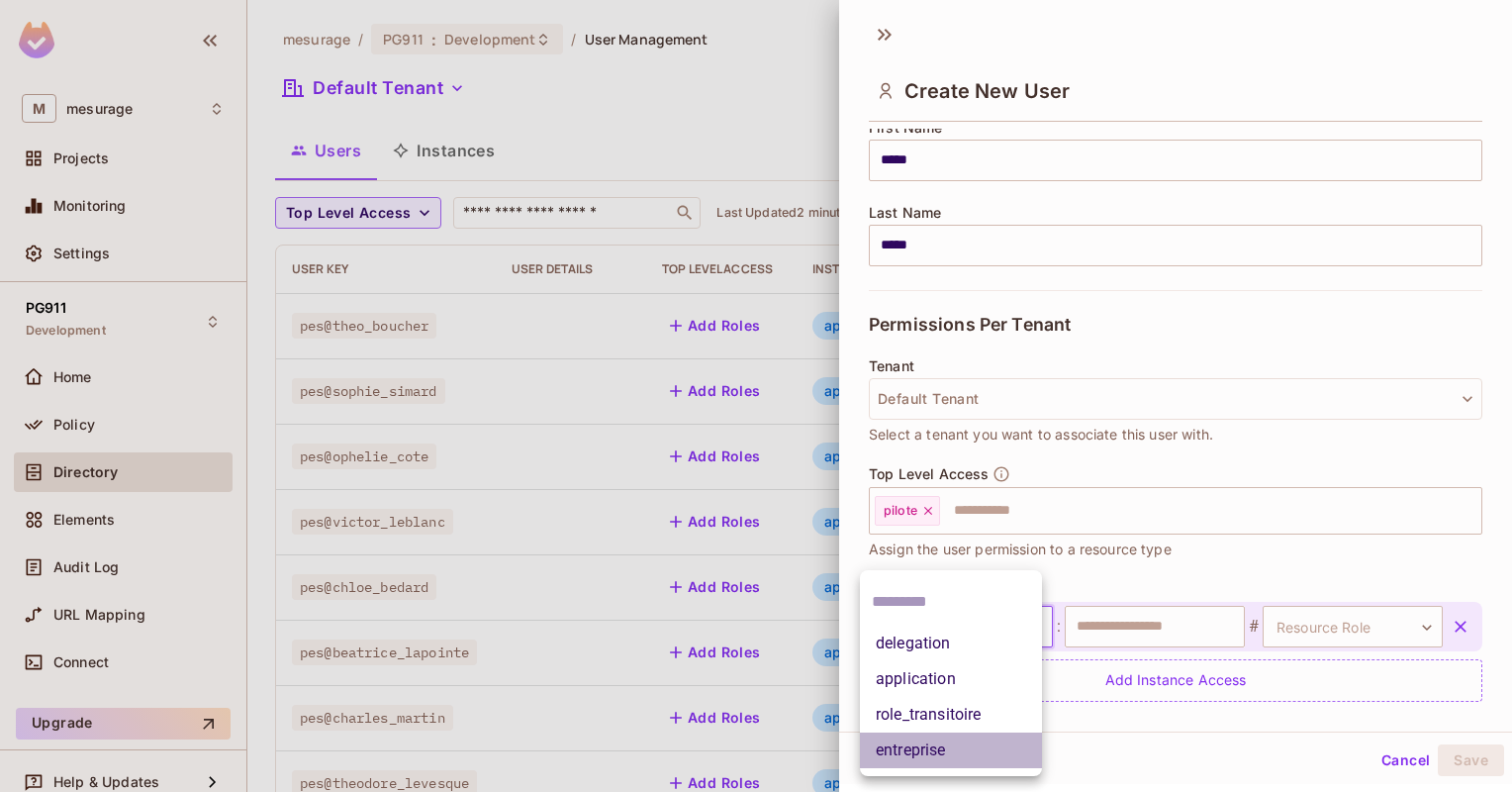 click on "entreprise" at bounding box center (951, 750) 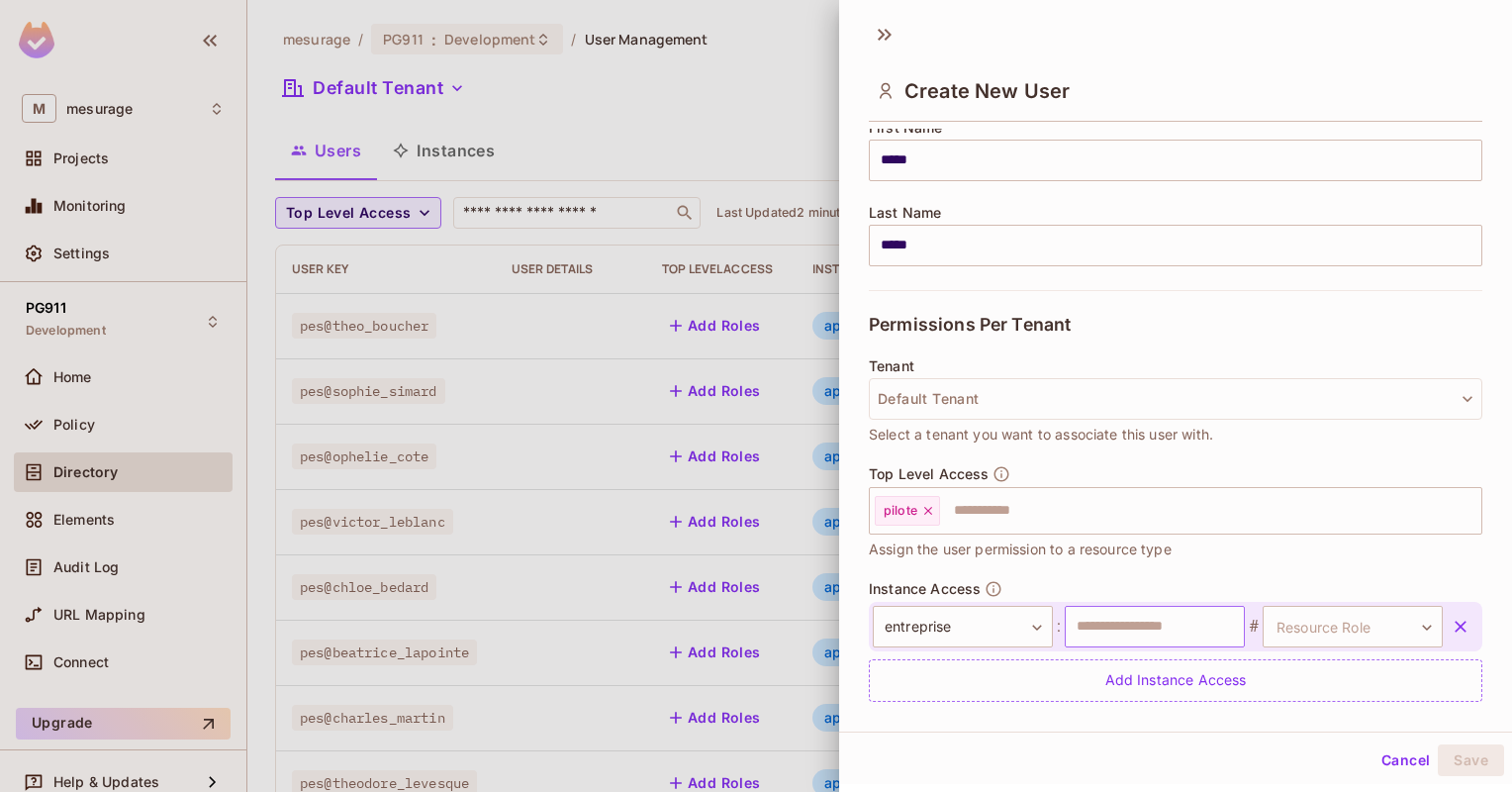 click at bounding box center (1155, 627) 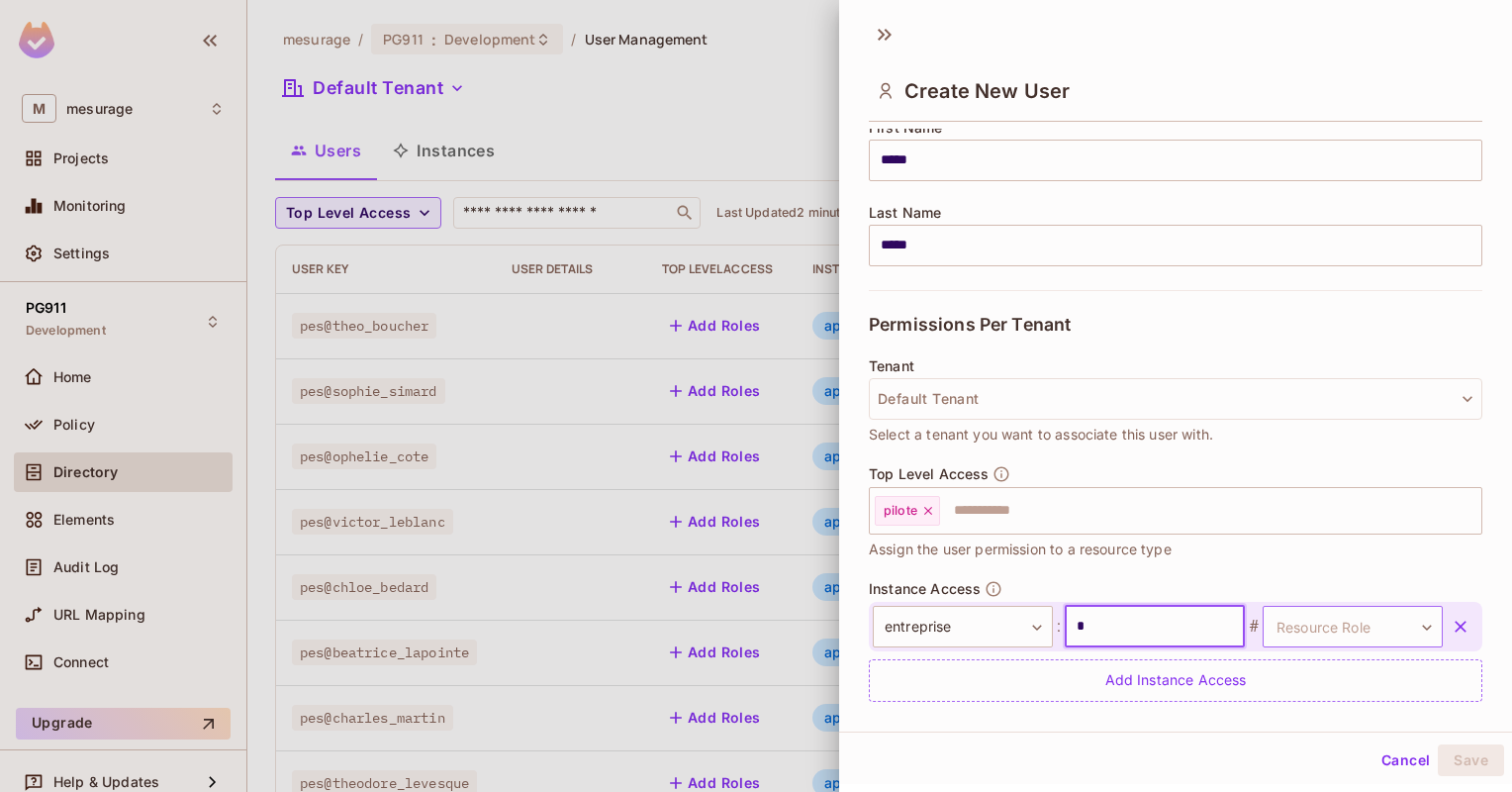 type on "*" 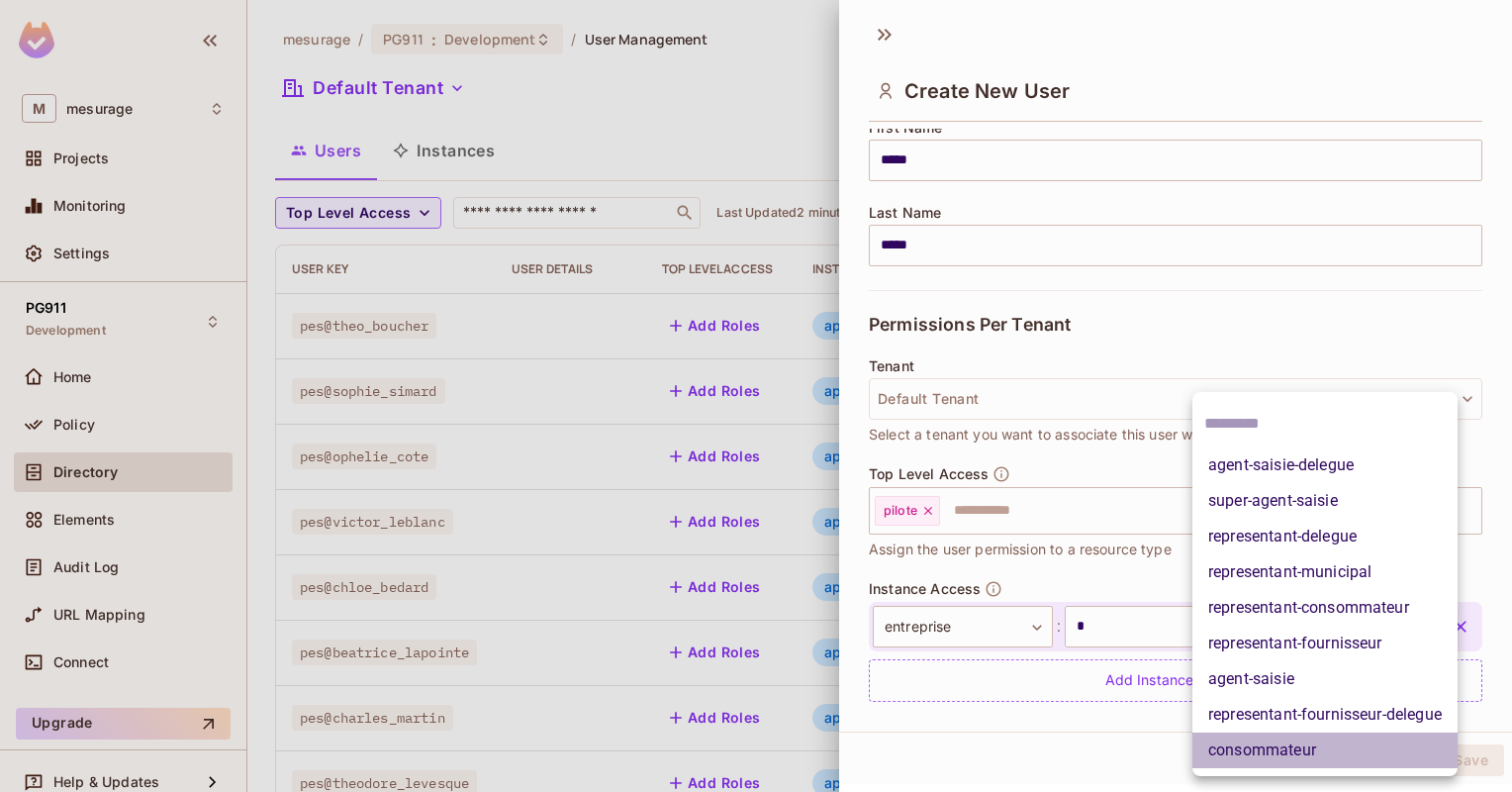 click on "consommateur" at bounding box center [1325, 750] 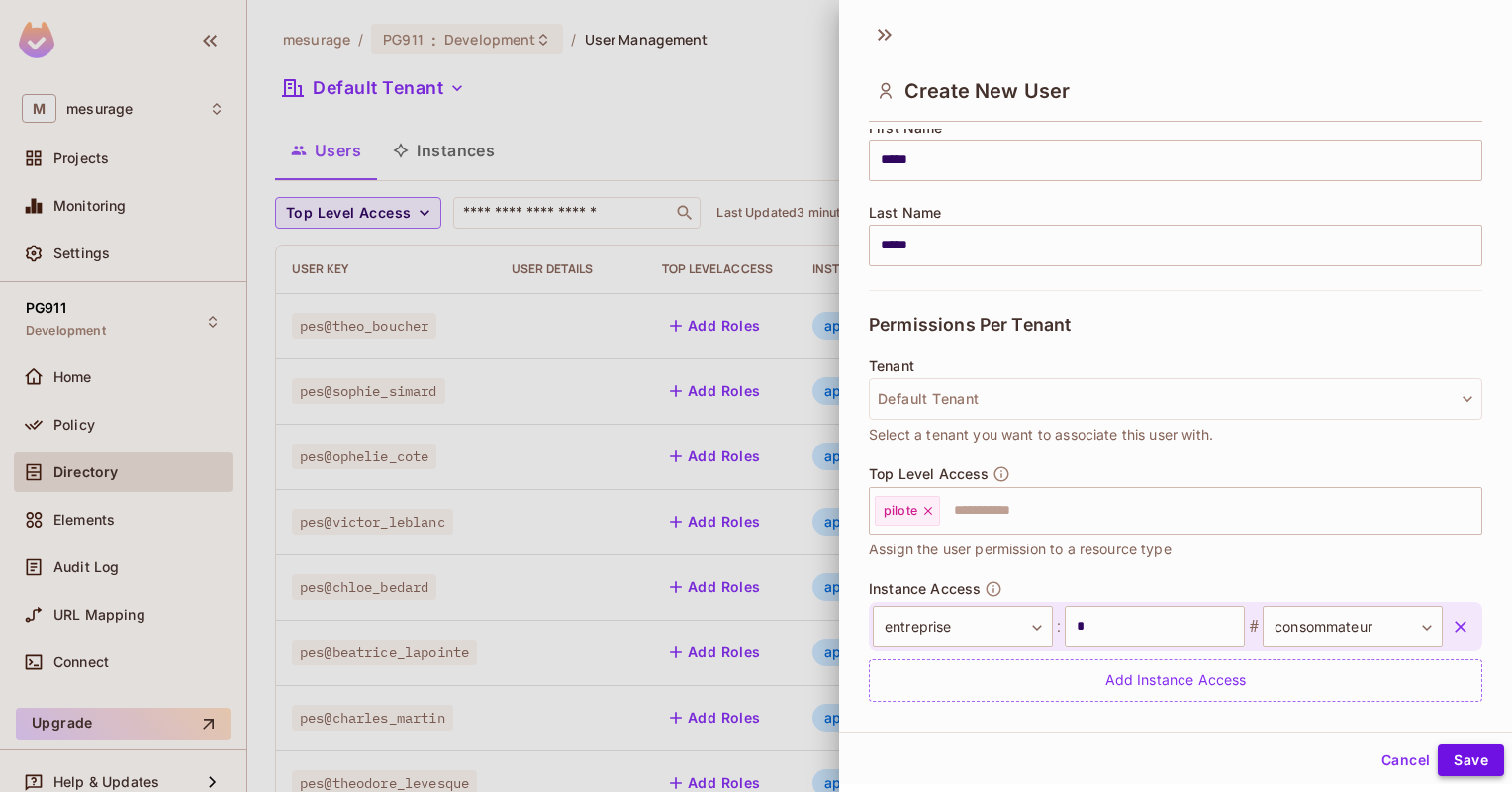 click on "Save" at bounding box center [1470, 760] 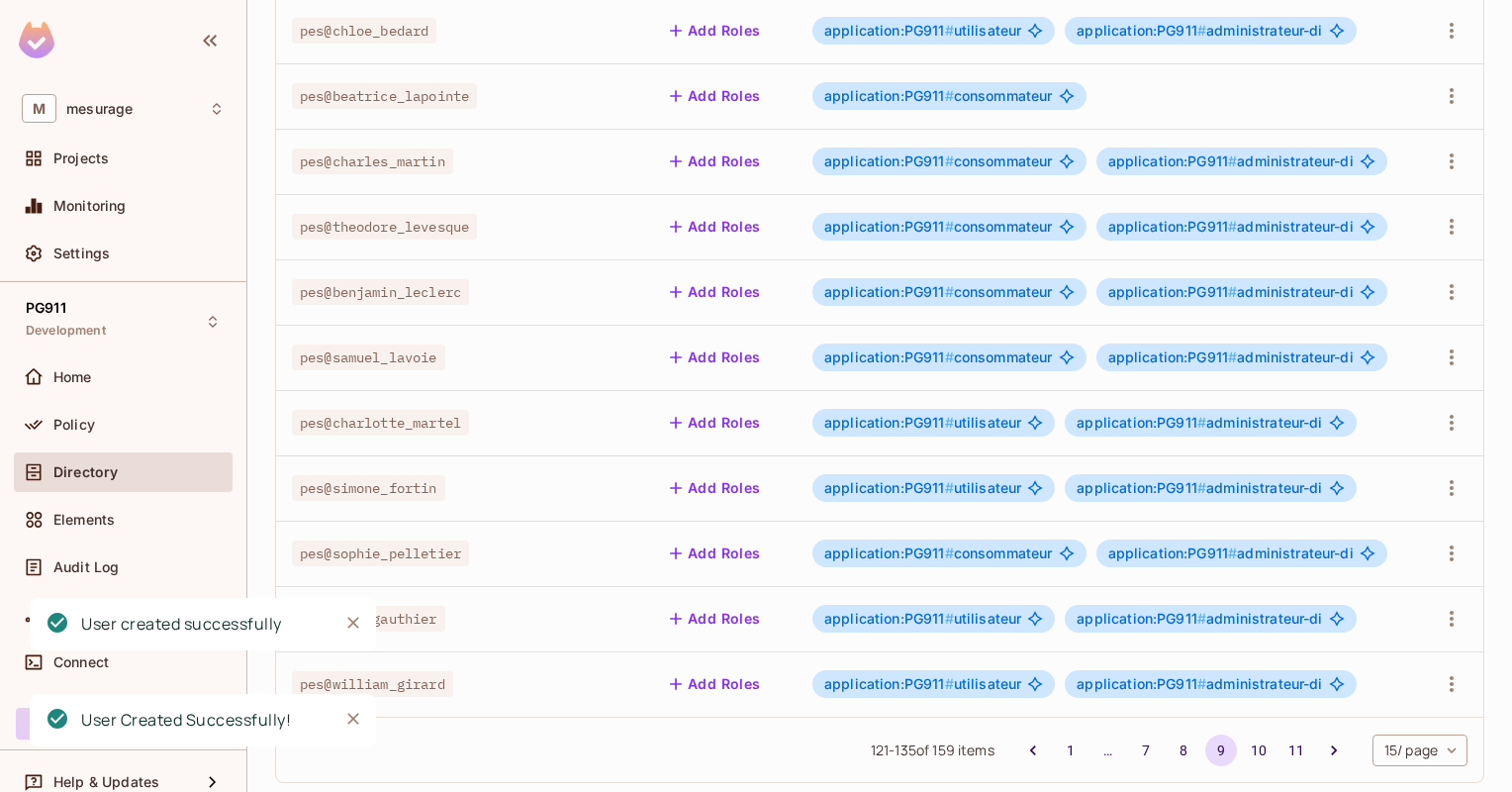 scroll, scrollTop: 590, scrollLeft: 0, axis: vertical 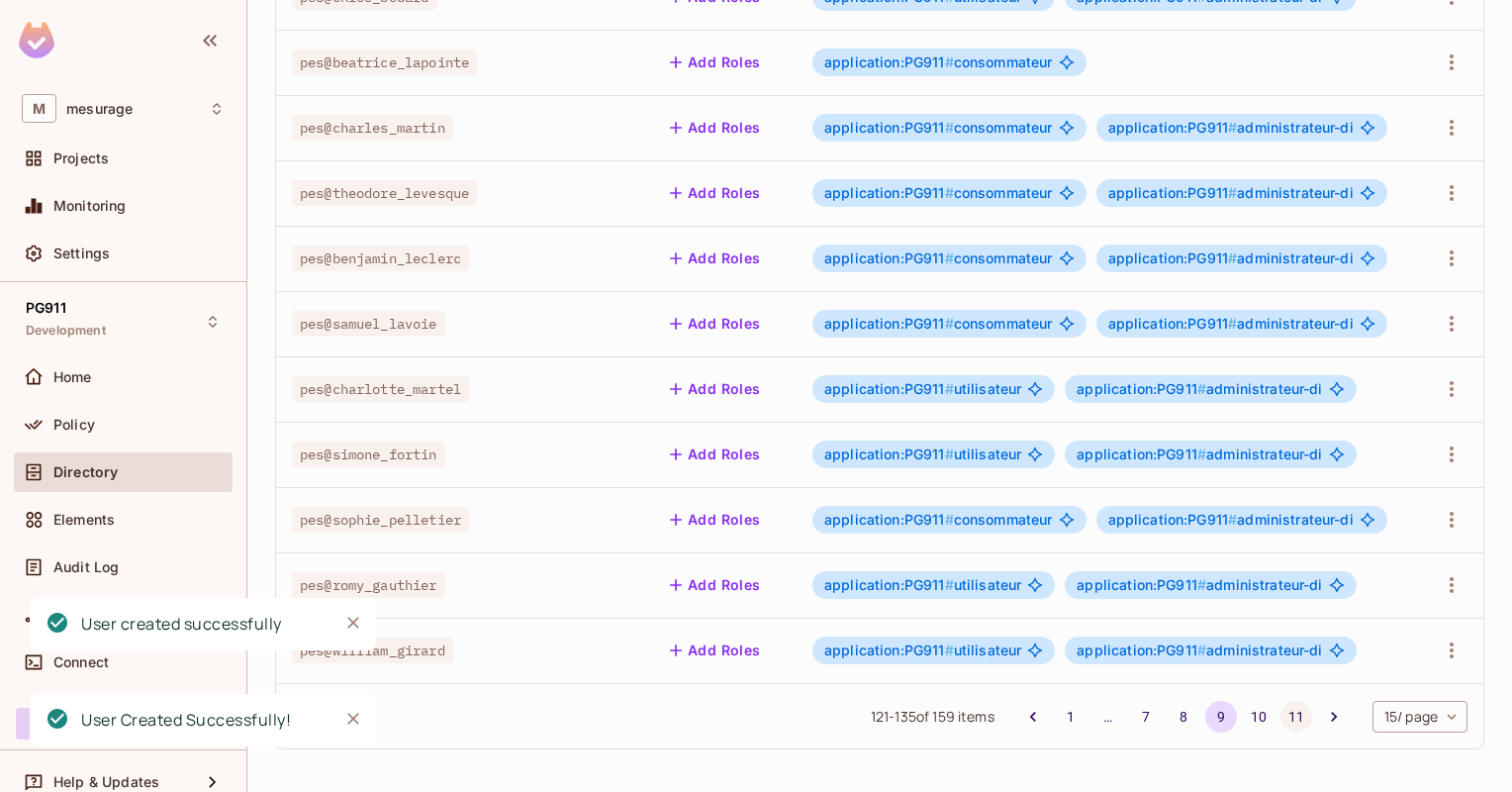 click on "11" at bounding box center [1296, 717] 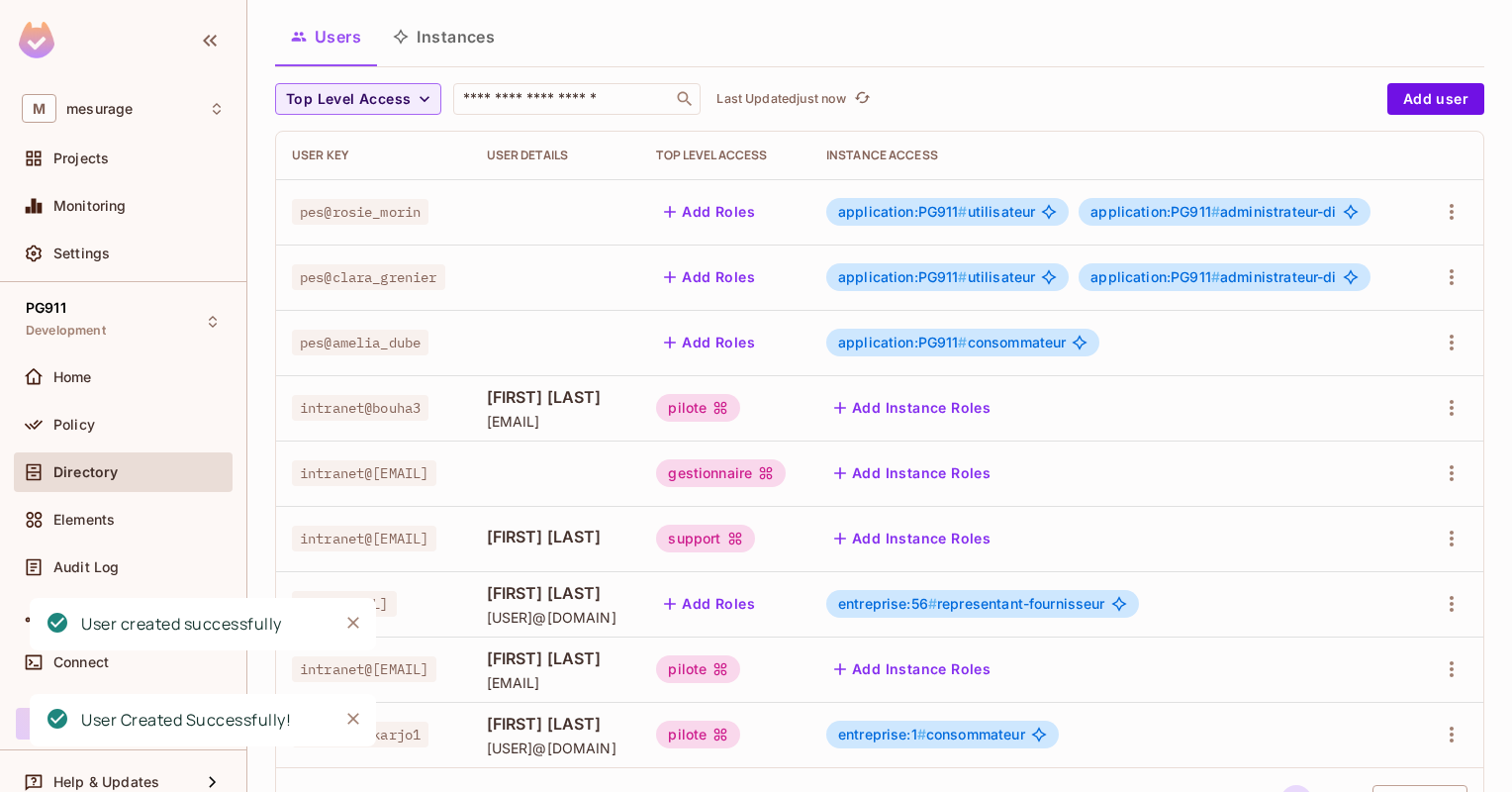 scroll, scrollTop: 214, scrollLeft: 0, axis: vertical 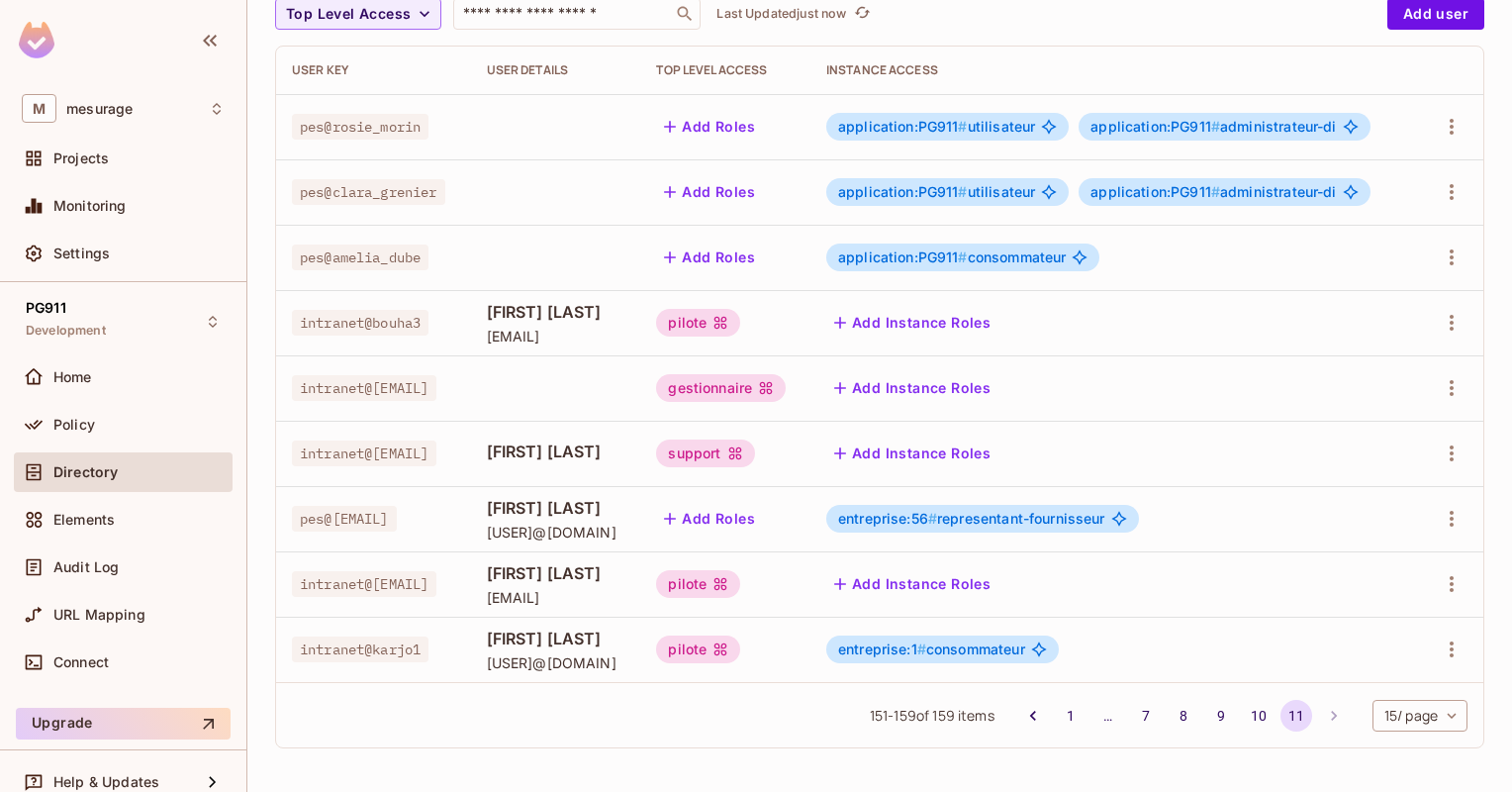 click at bounding box center (1334, 716) 